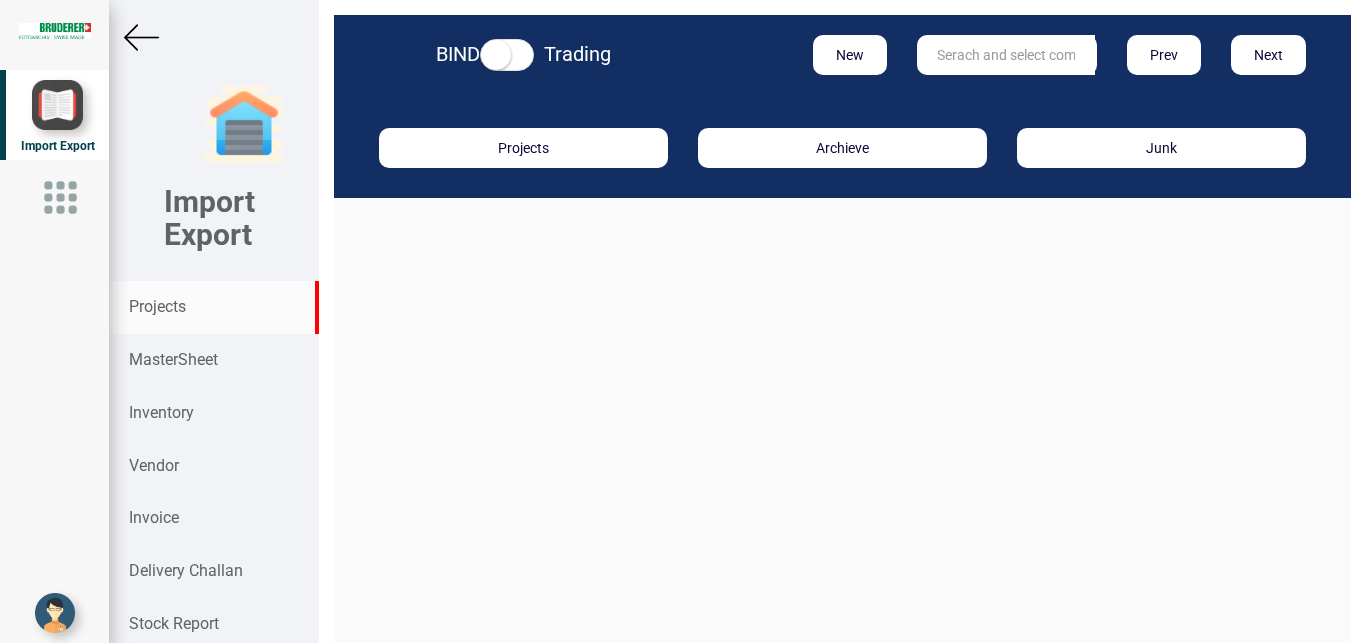 scroll, scrollTop: 0, scrollLeft: 0, axis: both 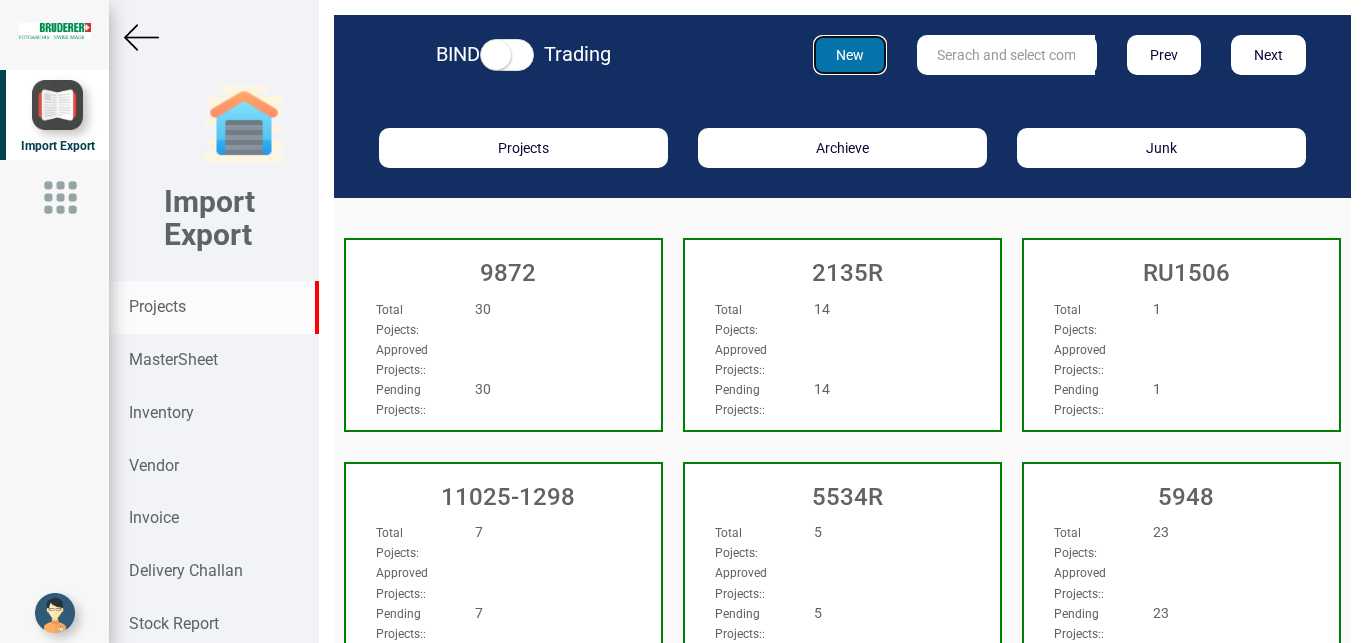 click on "New" at bounding box center [850, 55] 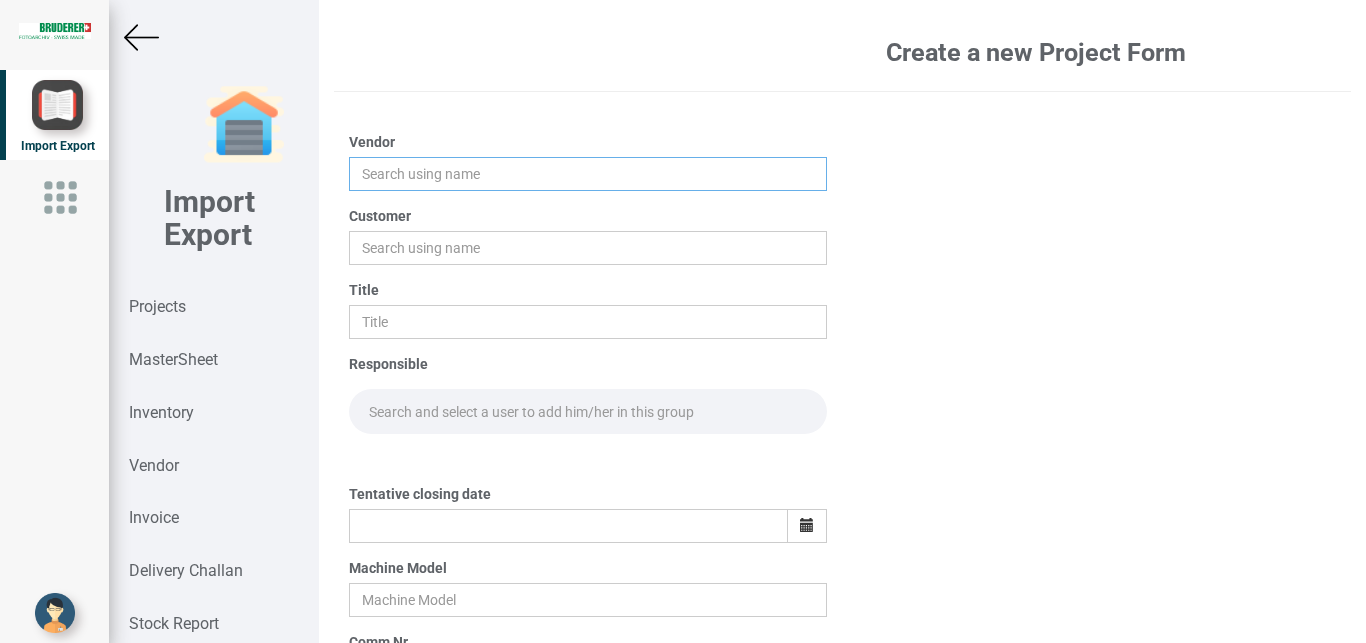 drag, startPoint x: 373, startPoint y: 175, endPoint x: 461, endPoint y: 163, distance: 88.814415 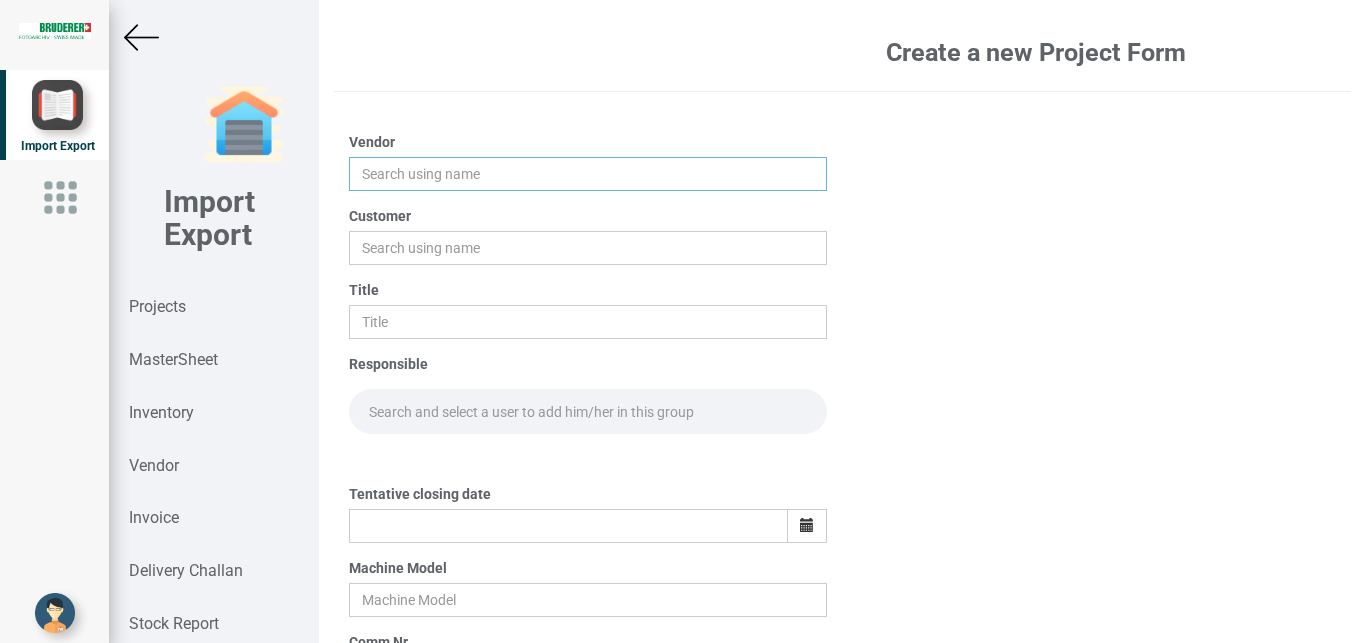 click at bounding box center [588, 174] 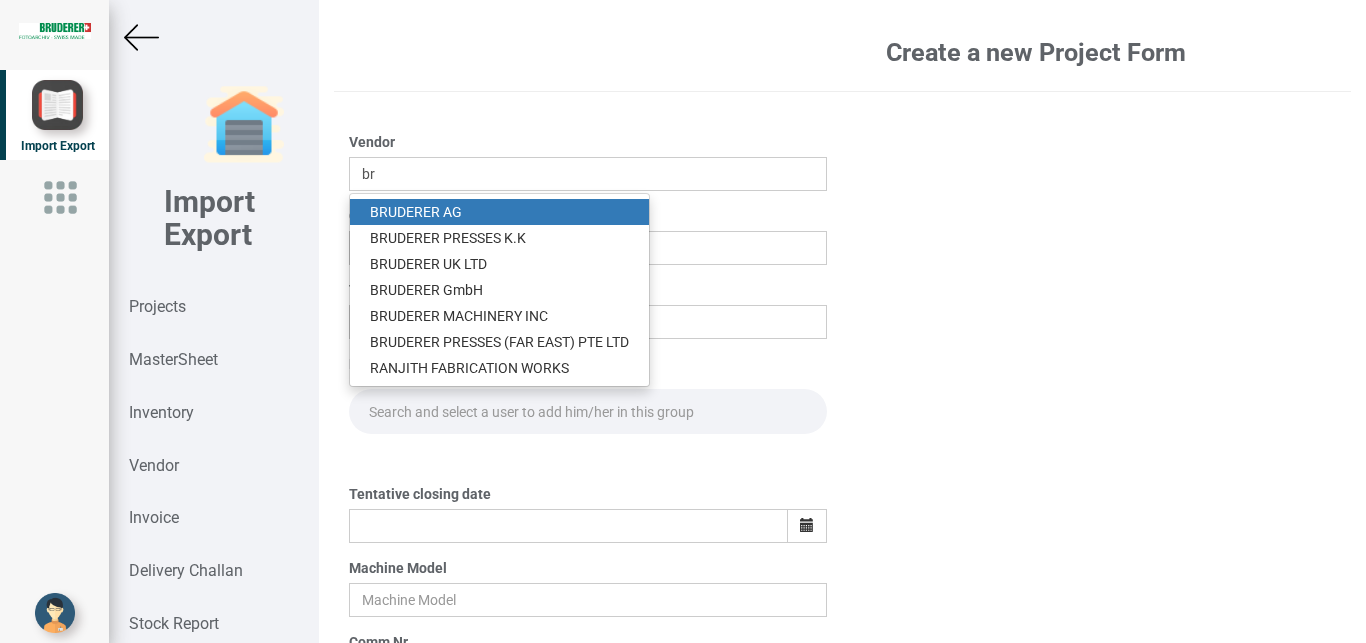 drag, startPoint x: 425, startPoint y: 213, endPoint x: 429, endPoint y: 245, distance: 32.24903 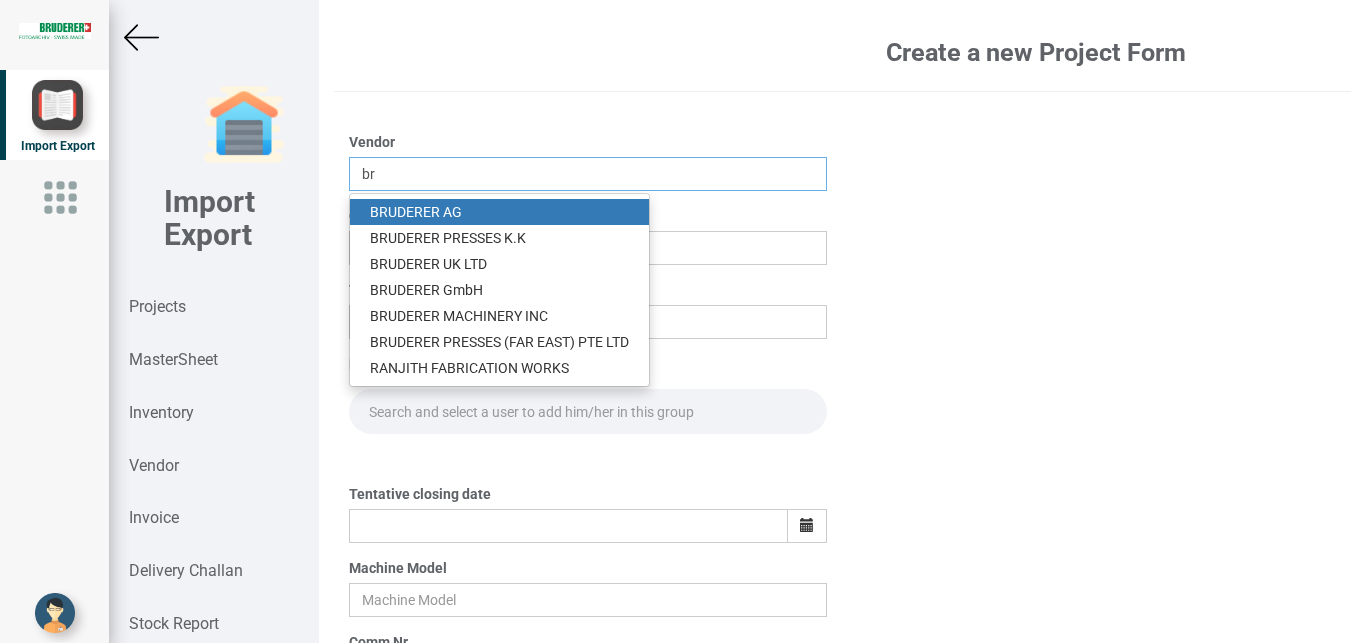 type on "[PERSON_NAME]" 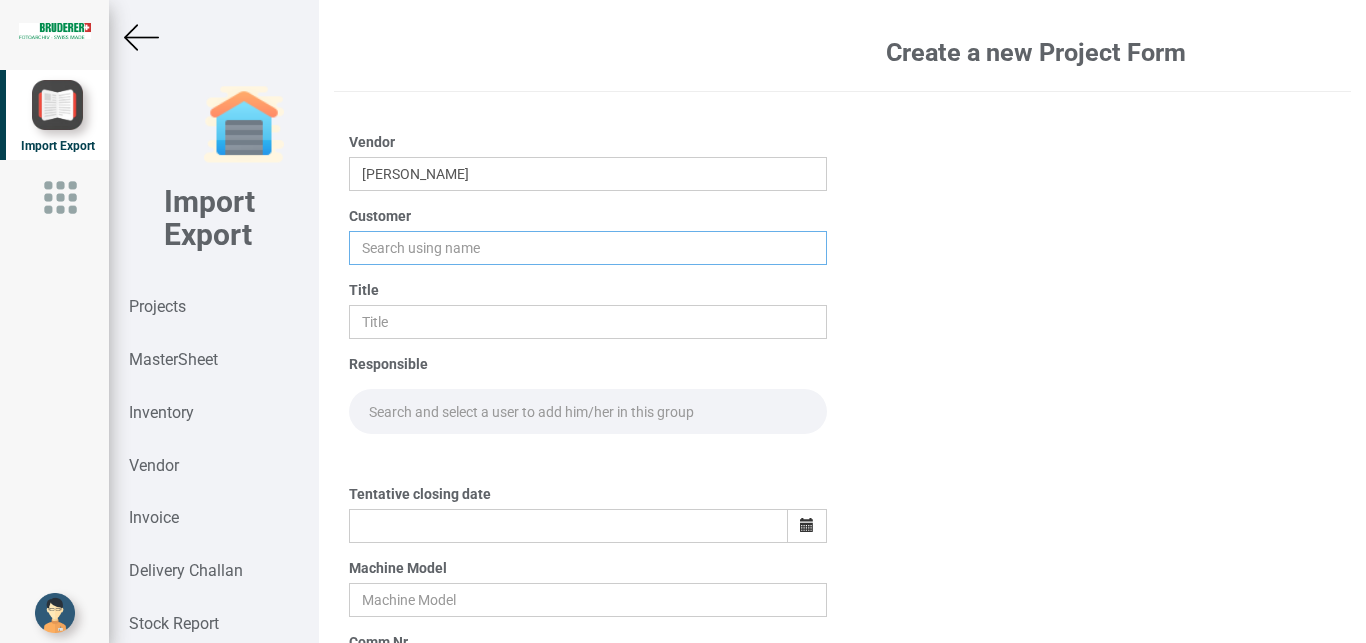 click at bounding box center [588, 248] 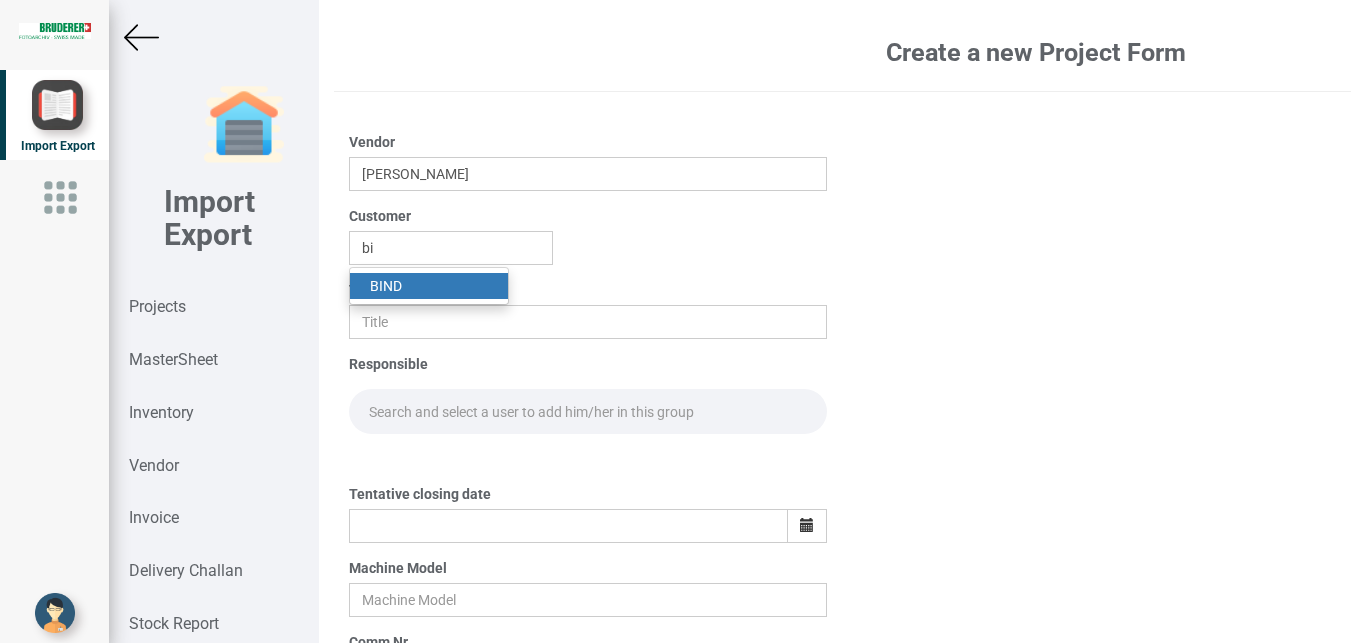 click on "BI ND" at bounding box center (429, 286) 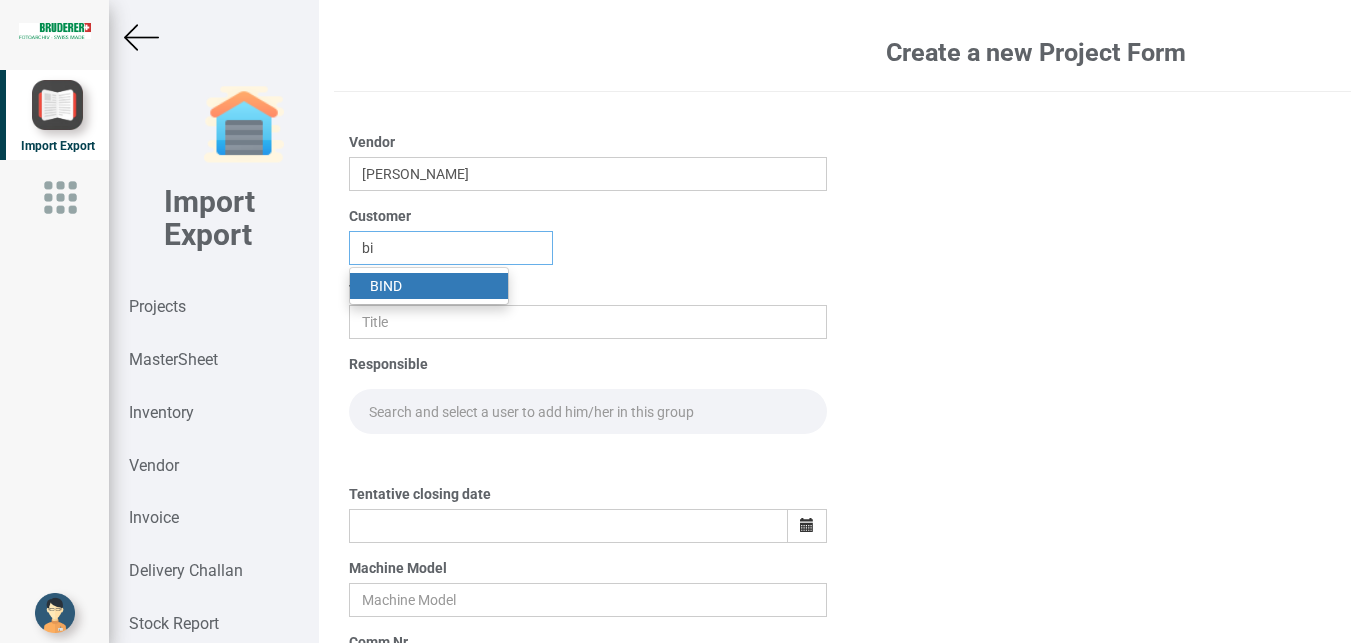 type on "BIND" 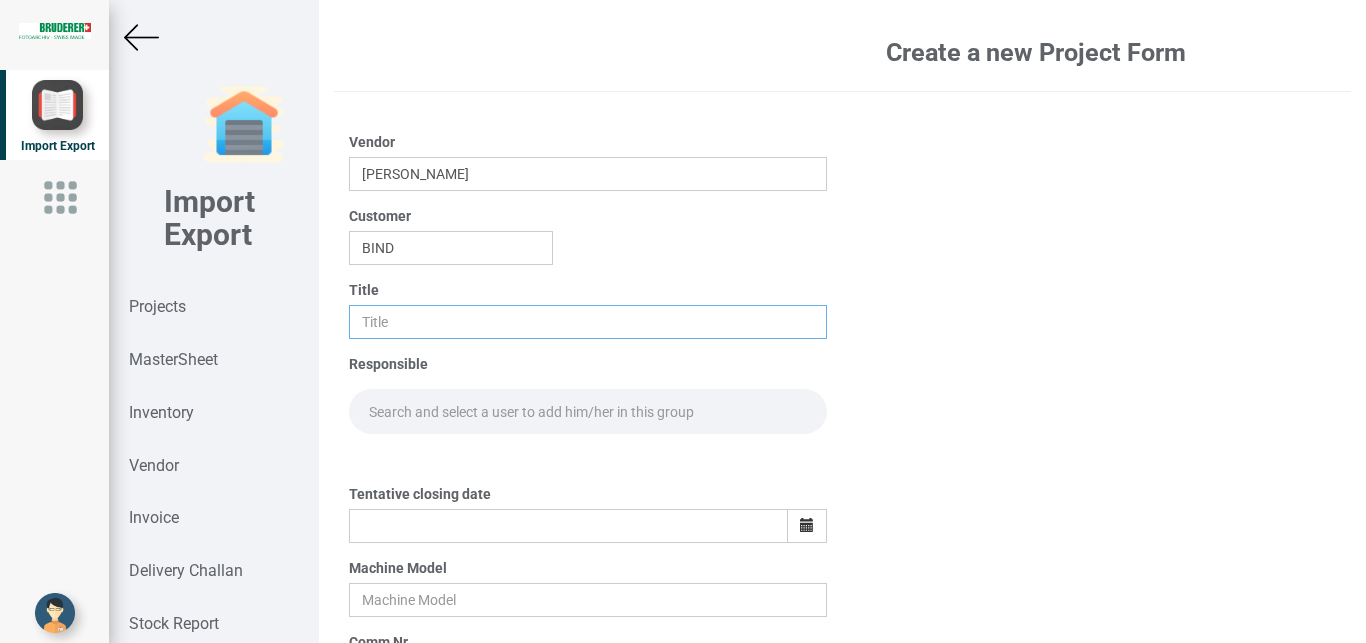 click at bounding box center [588, 322] 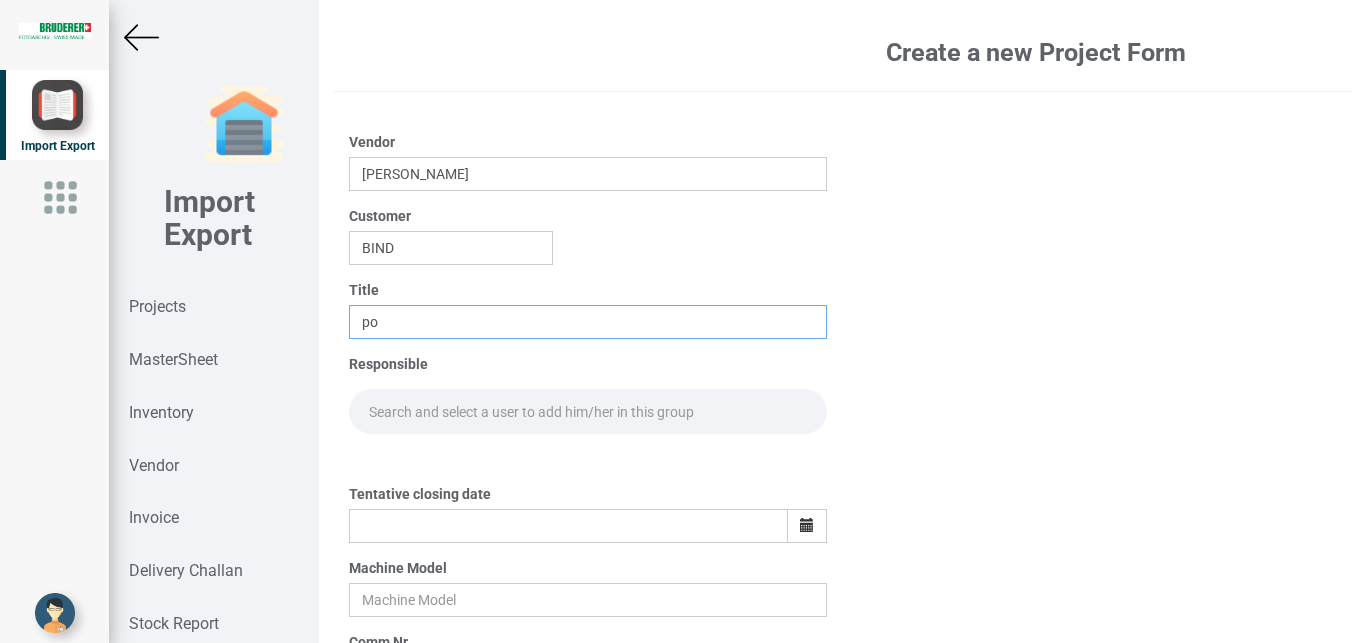 type on "p" 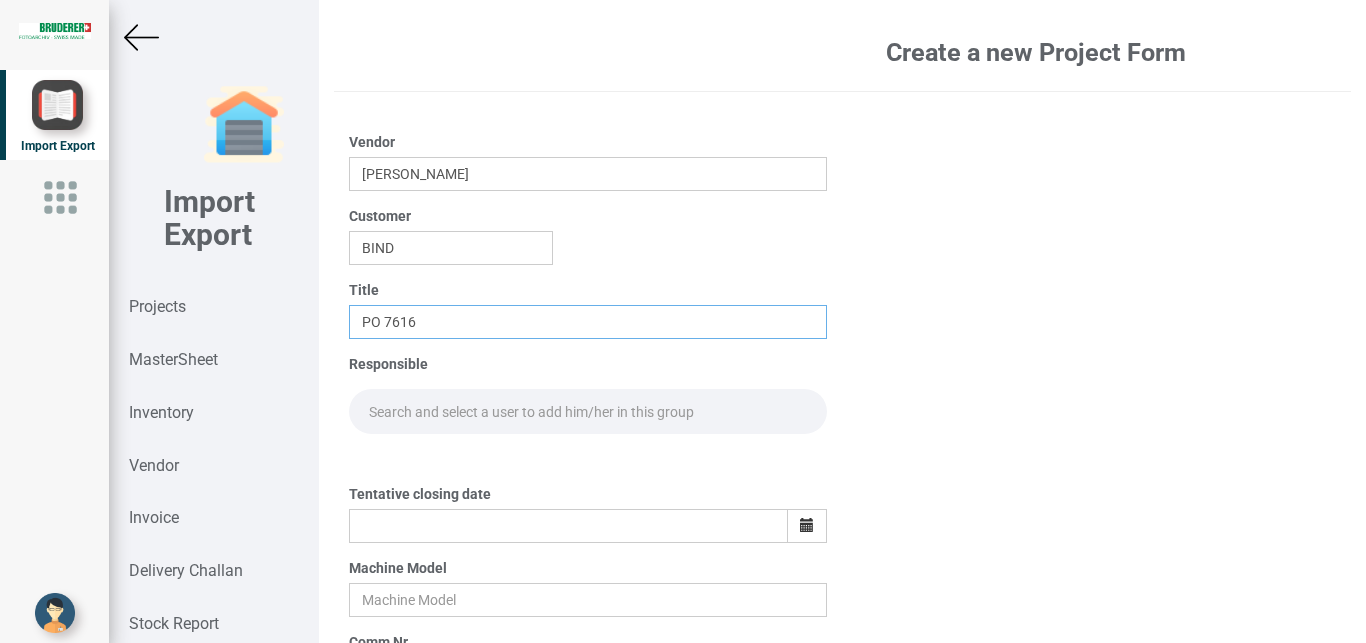 type on "PO 7616" 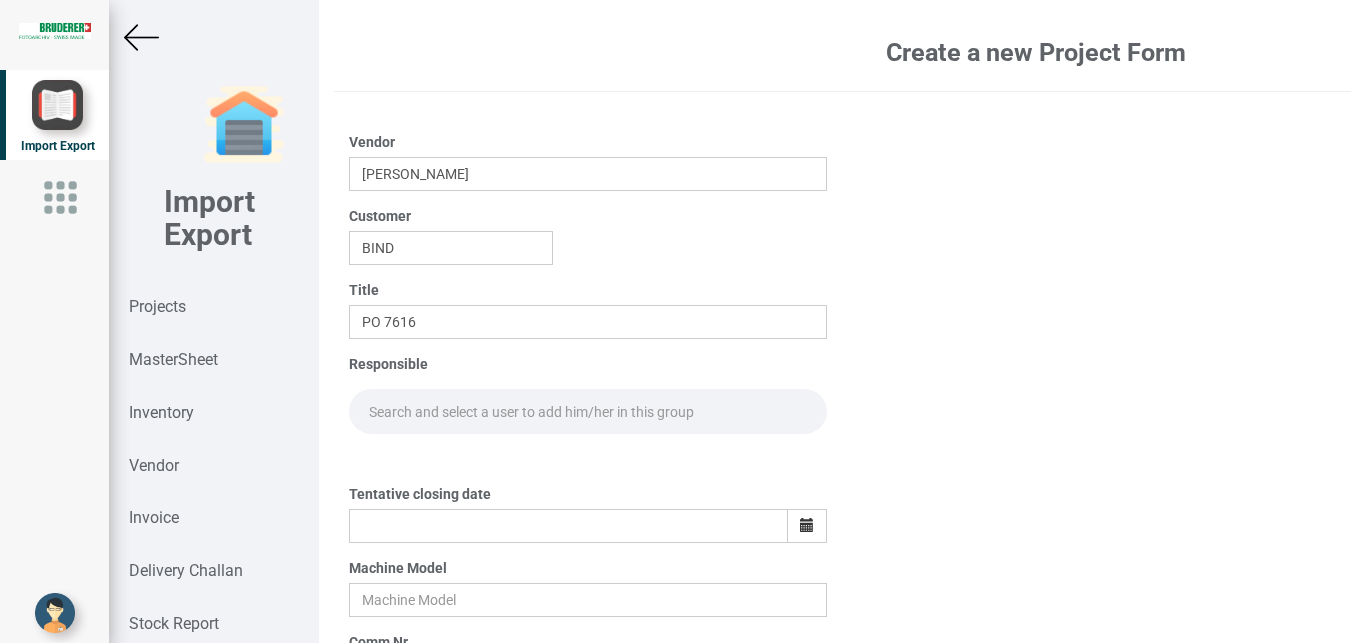 click at bounding box center (588, 411) 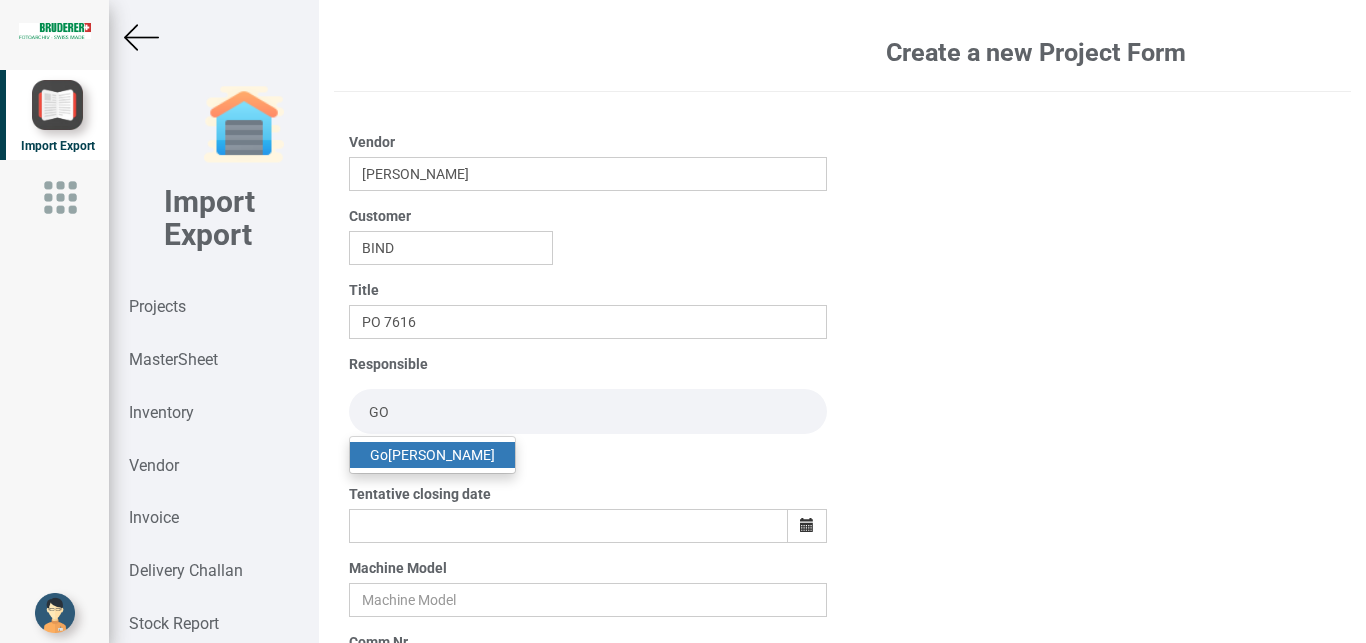 type on "GO" 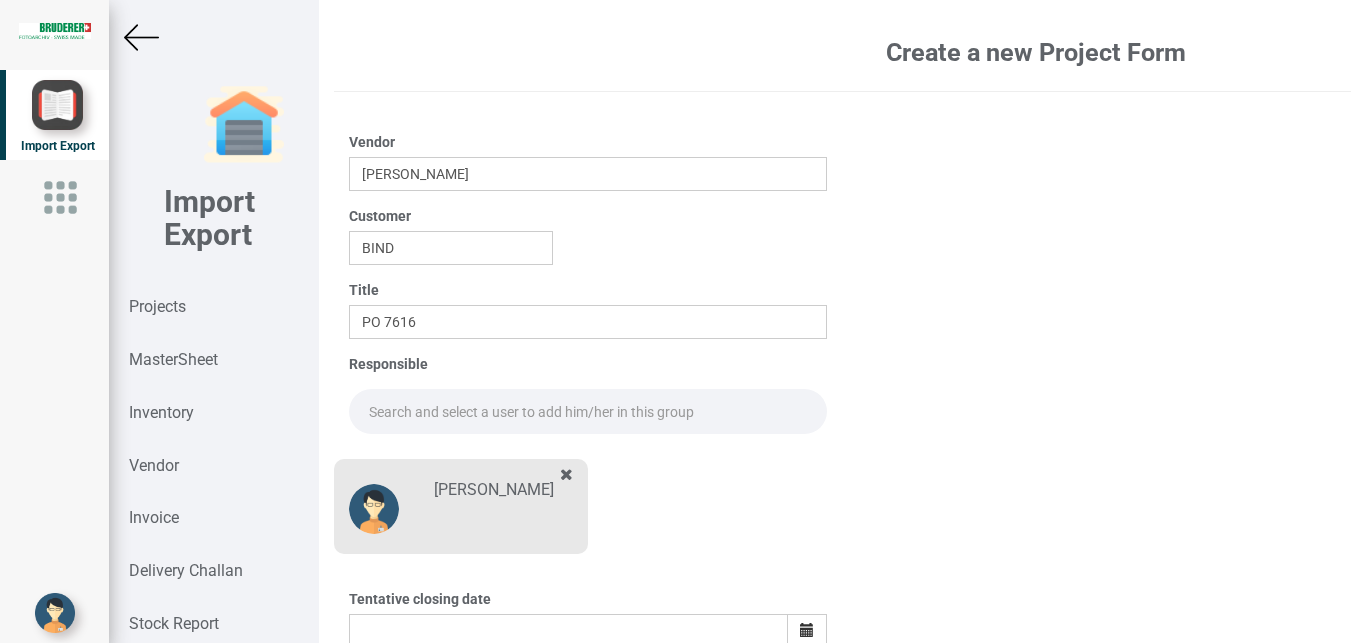 click at bounding box center [588, 411] 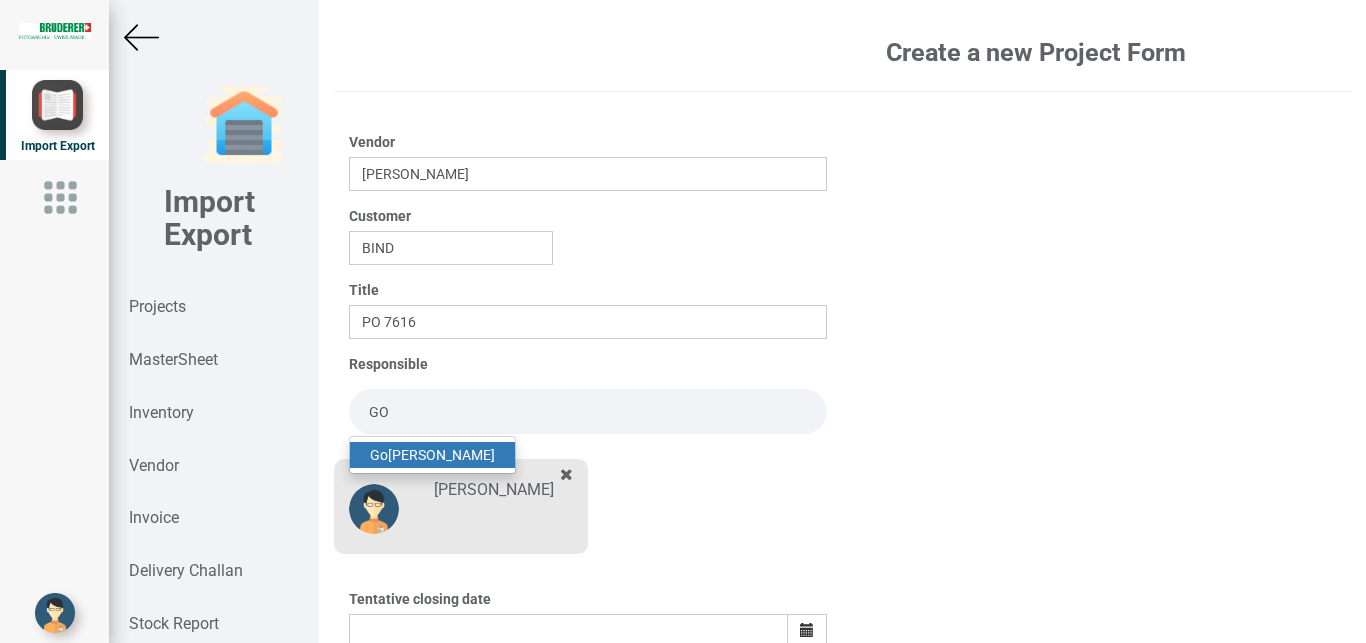 click on "Go [PERSON_NAME]" at bounding box center [432, 455] 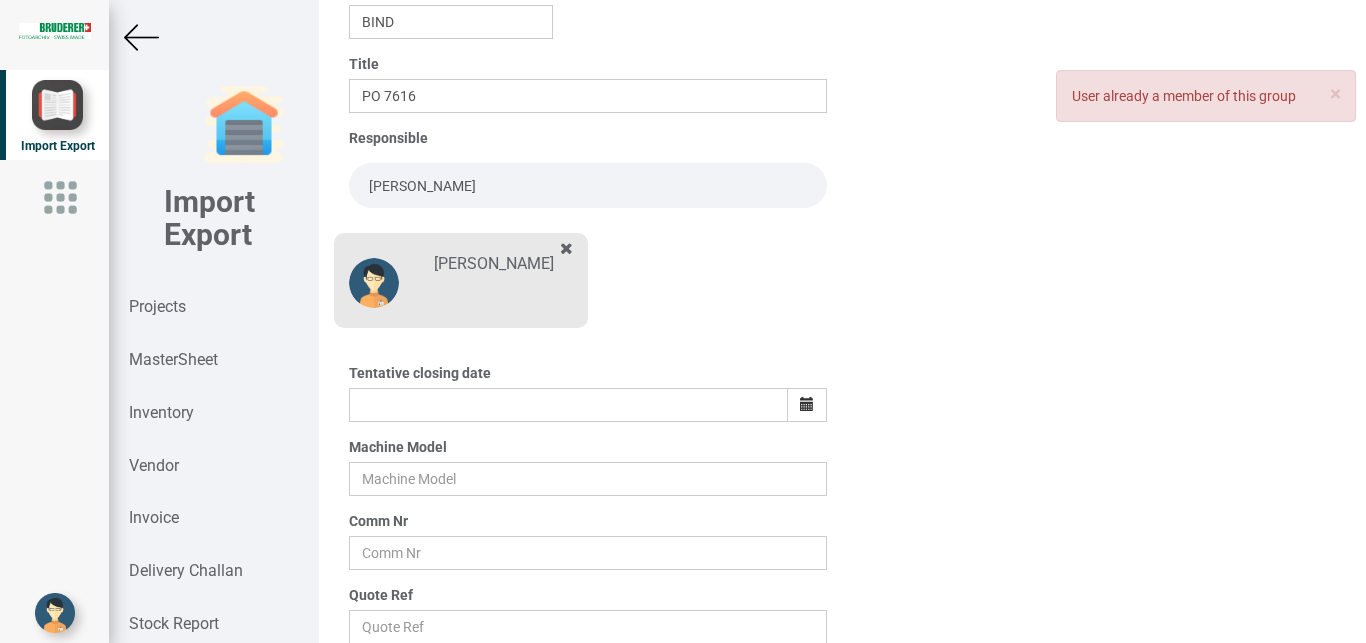 scroll, scrollTop: 231, scrollLeft: 0, axis: vertical 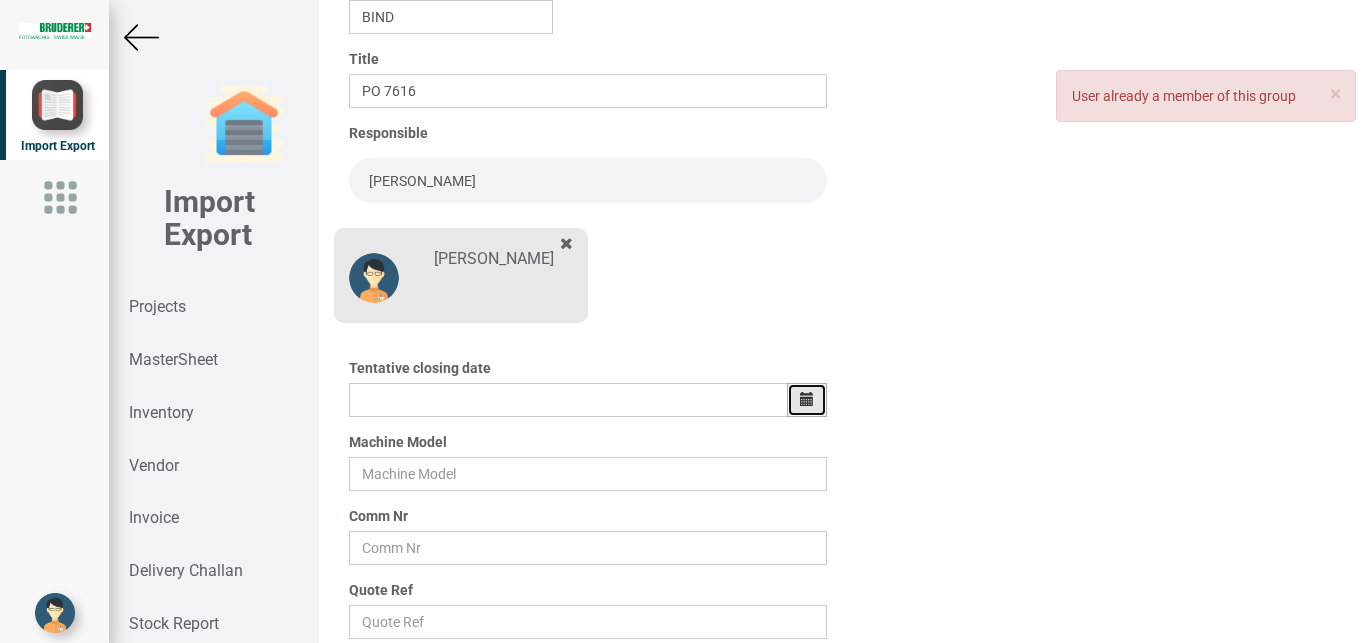 click at bounding box center (807, 400) 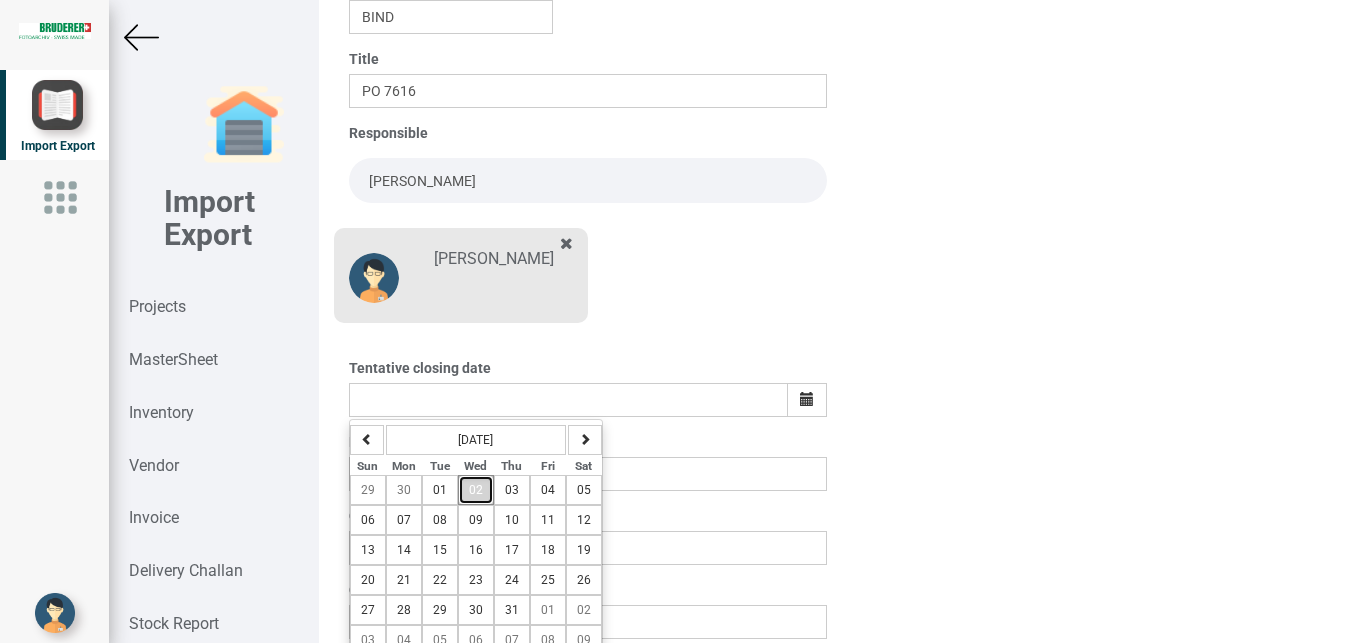 click on "02" at bounding box center [476, 490] 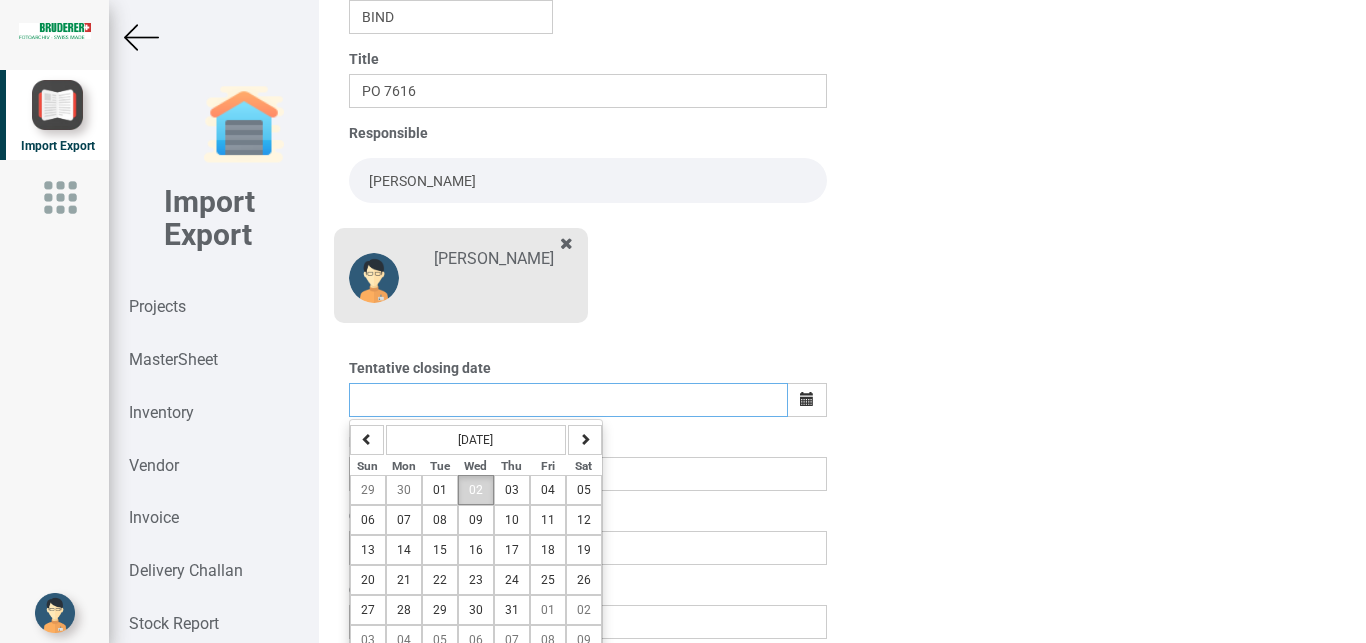 type on "[DATE]" 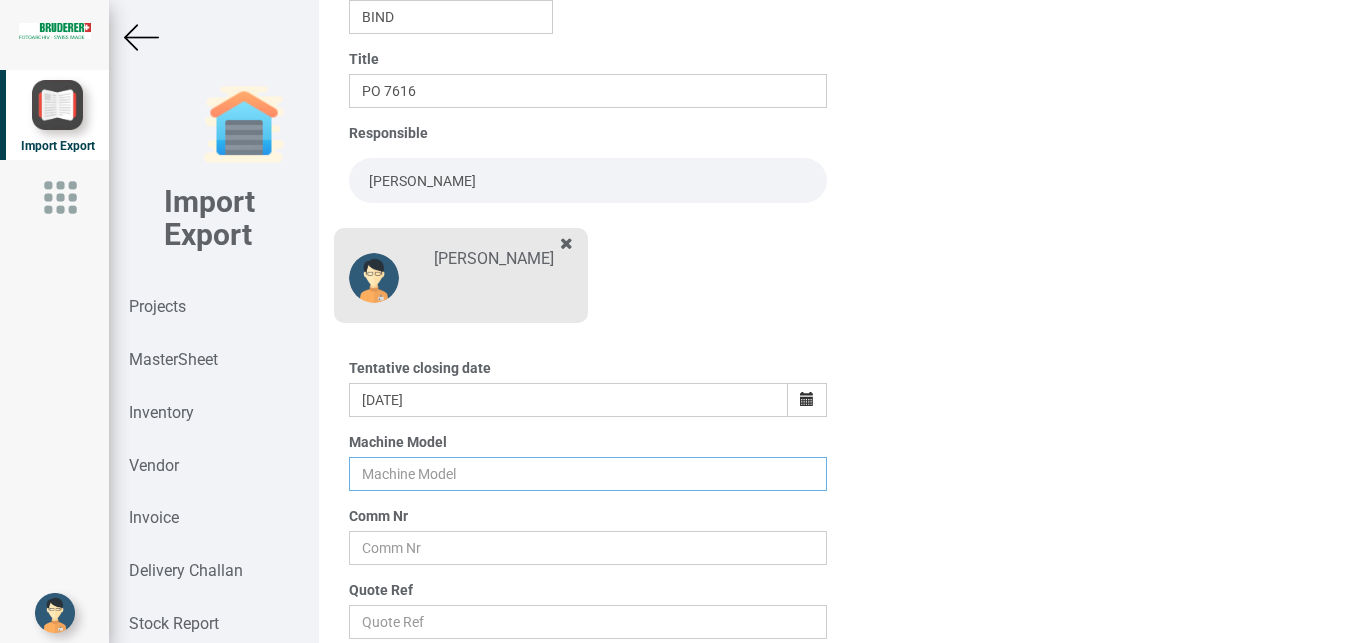 click at bounding box center [588, 474] 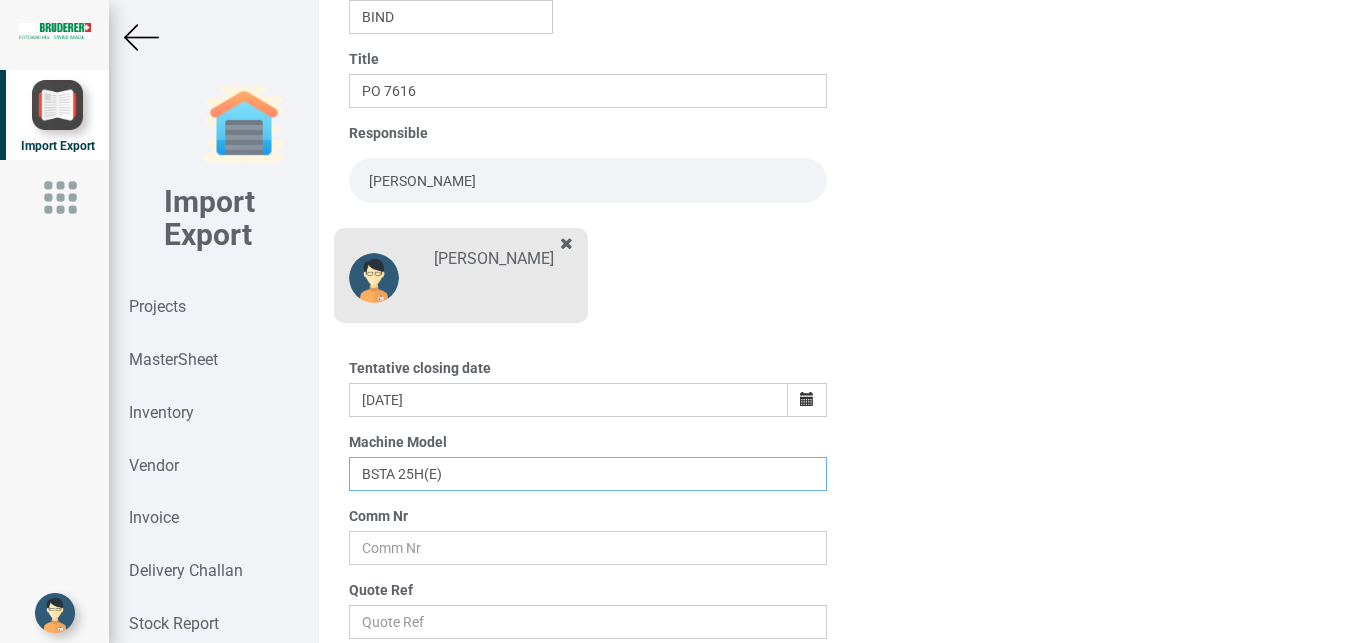 type on "BSTA 25H(E)" 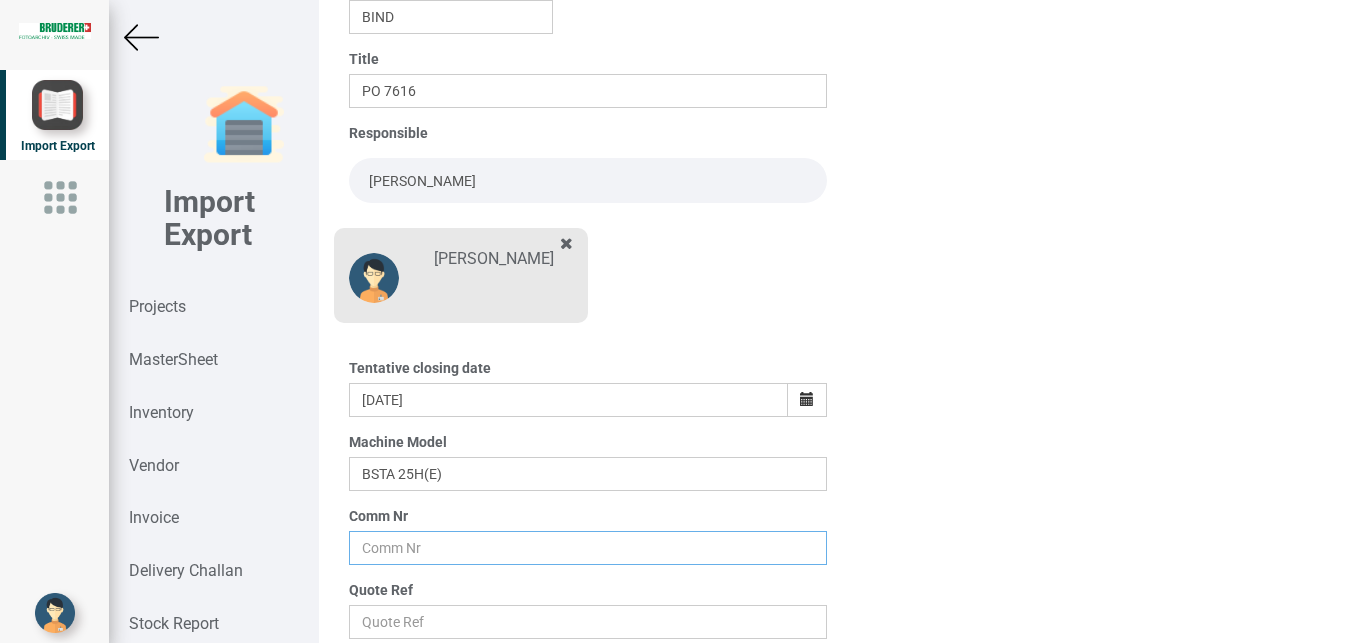 click at bounding box center [588, 548] 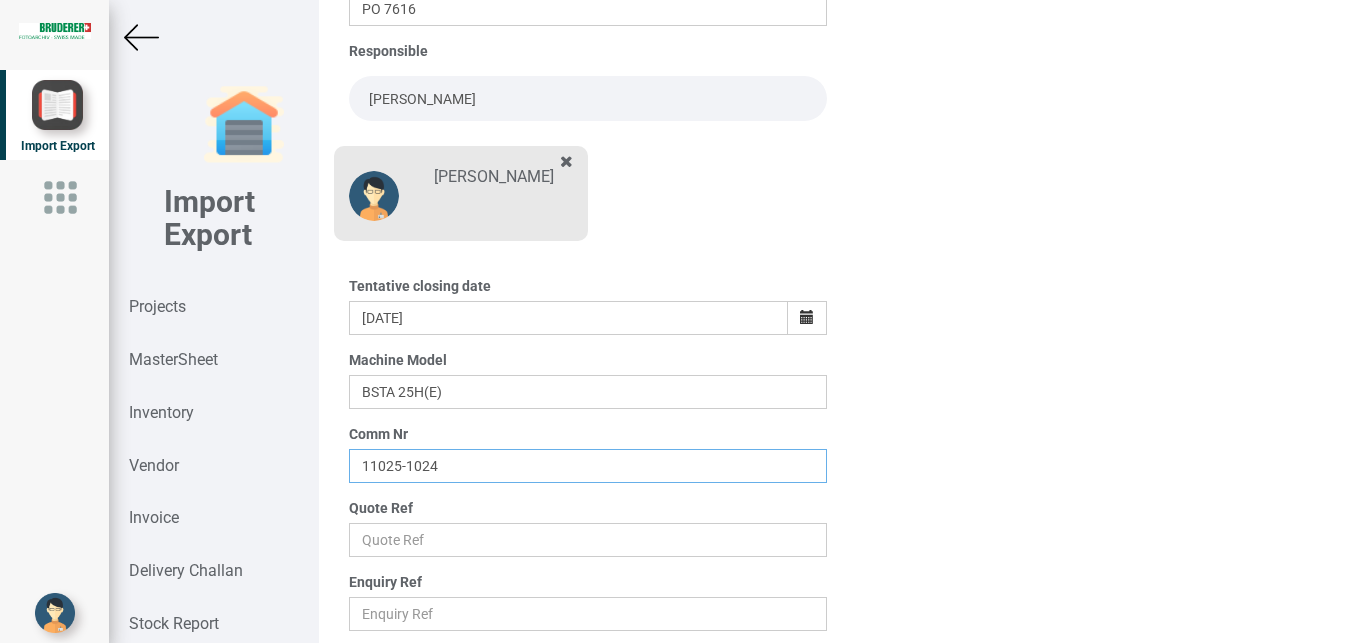 scroll, scrollTop: 350, scrollLeft: 0, axis: vertical 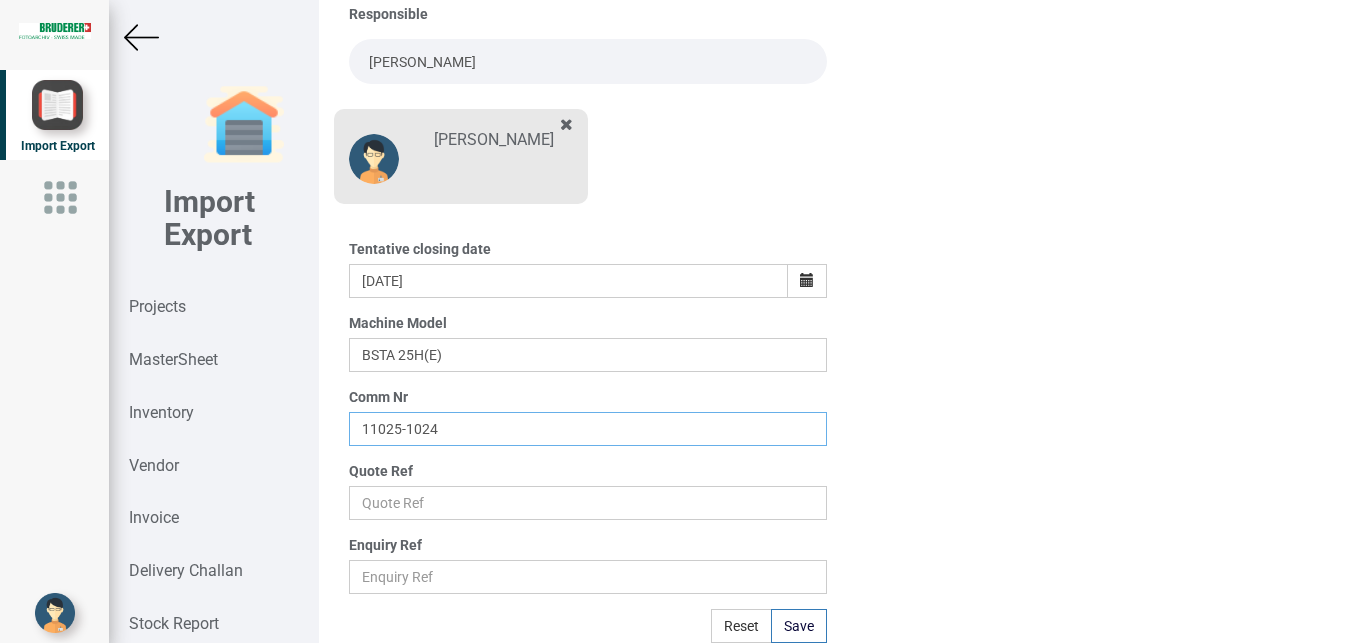 type on "11025-1024" 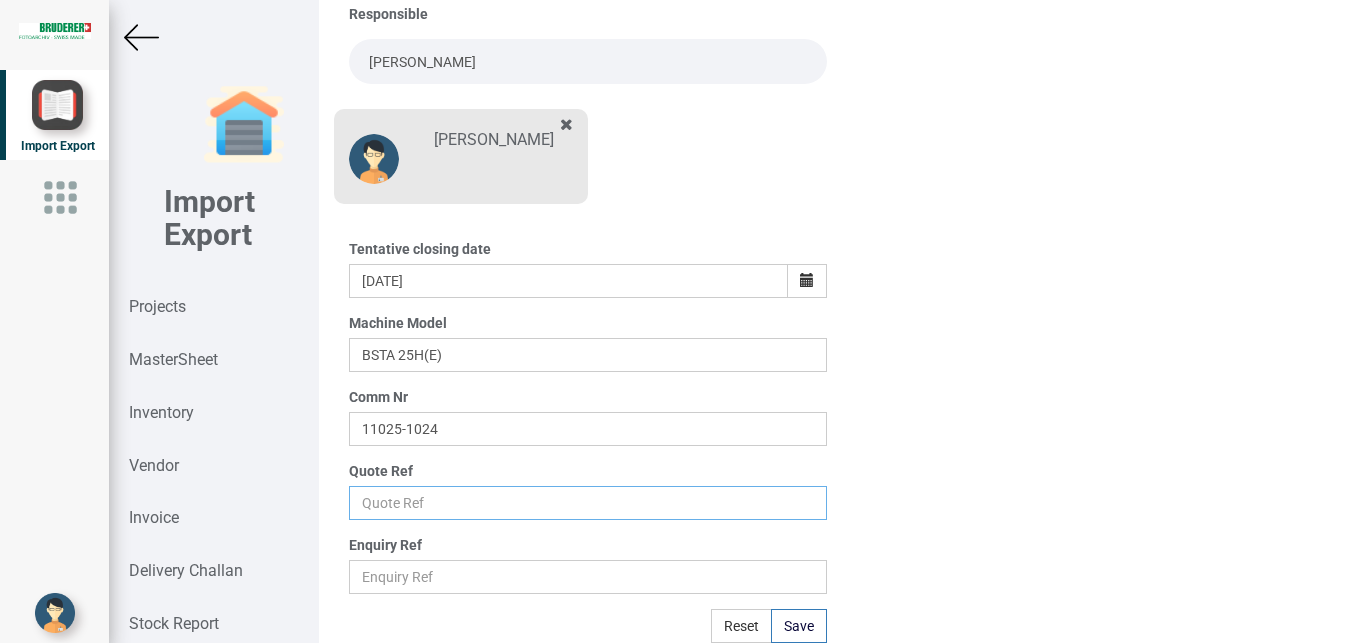 click at bounding box center (588, 503) 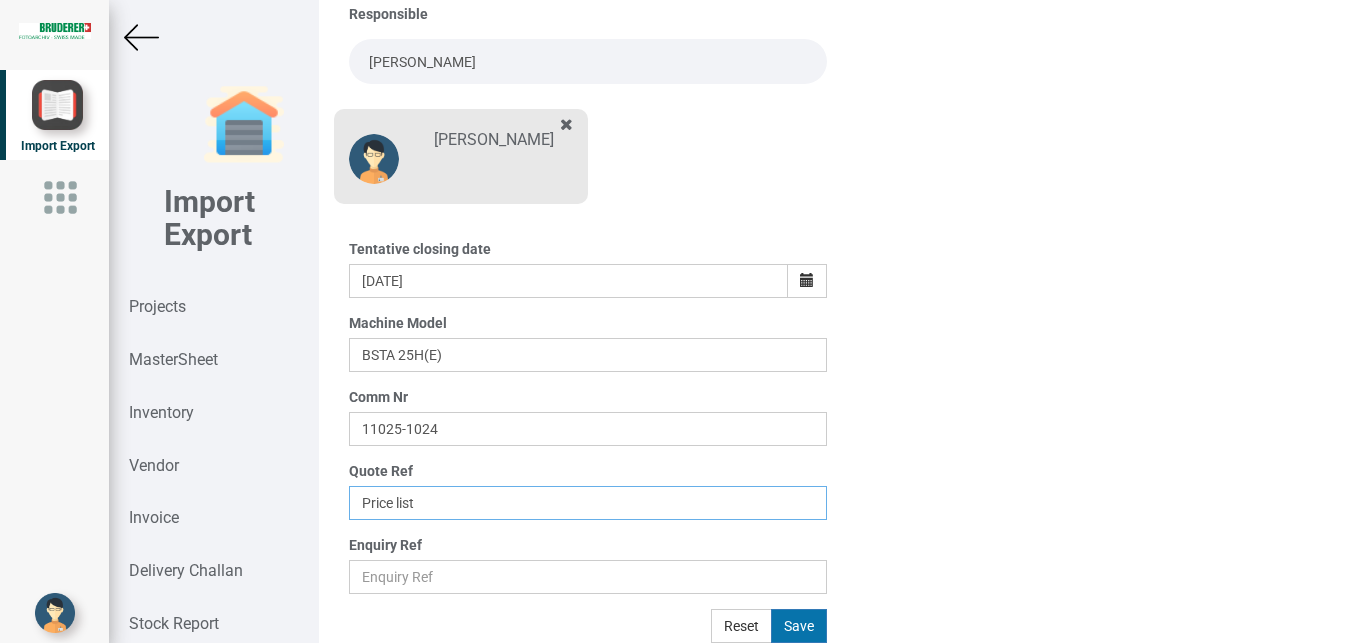 type on "Price list" 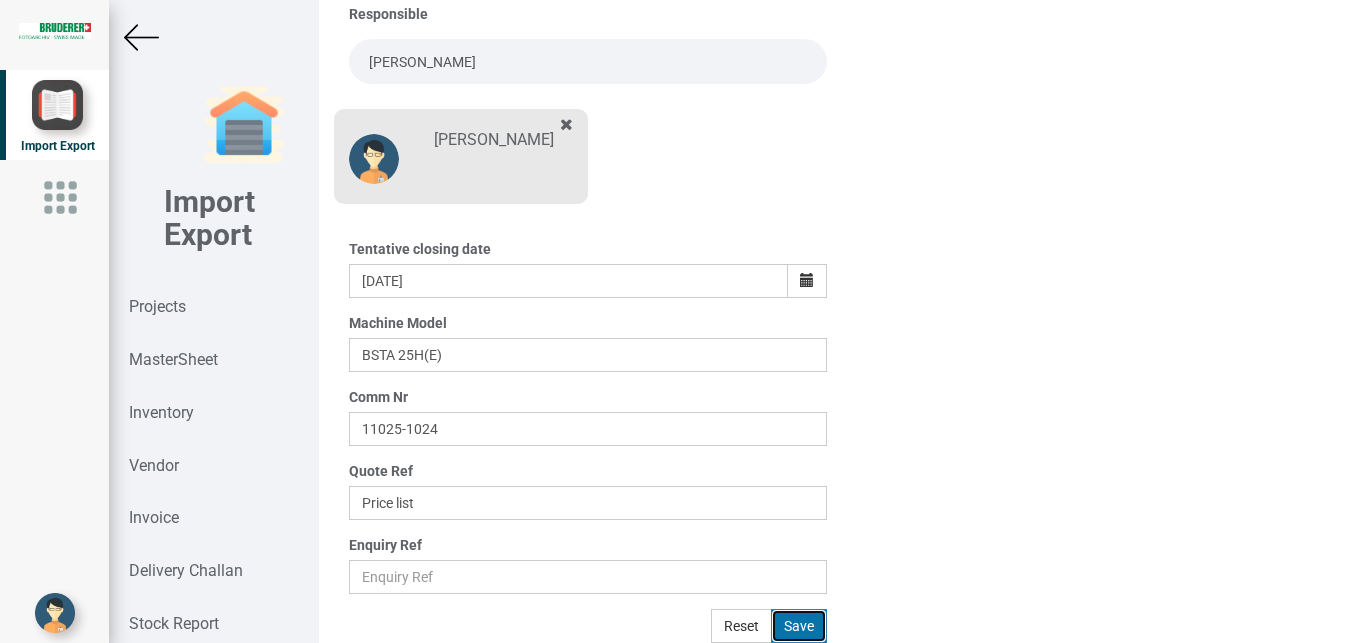 click on "Save" at bounding box center [799, 626] 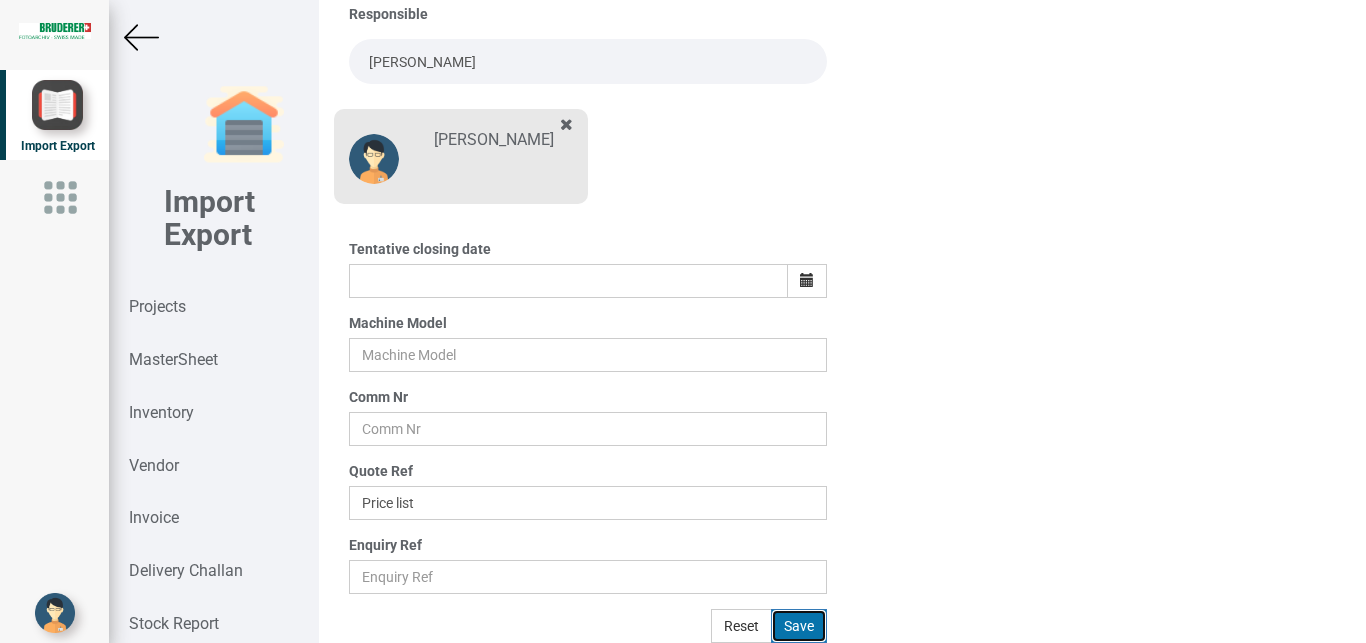 type 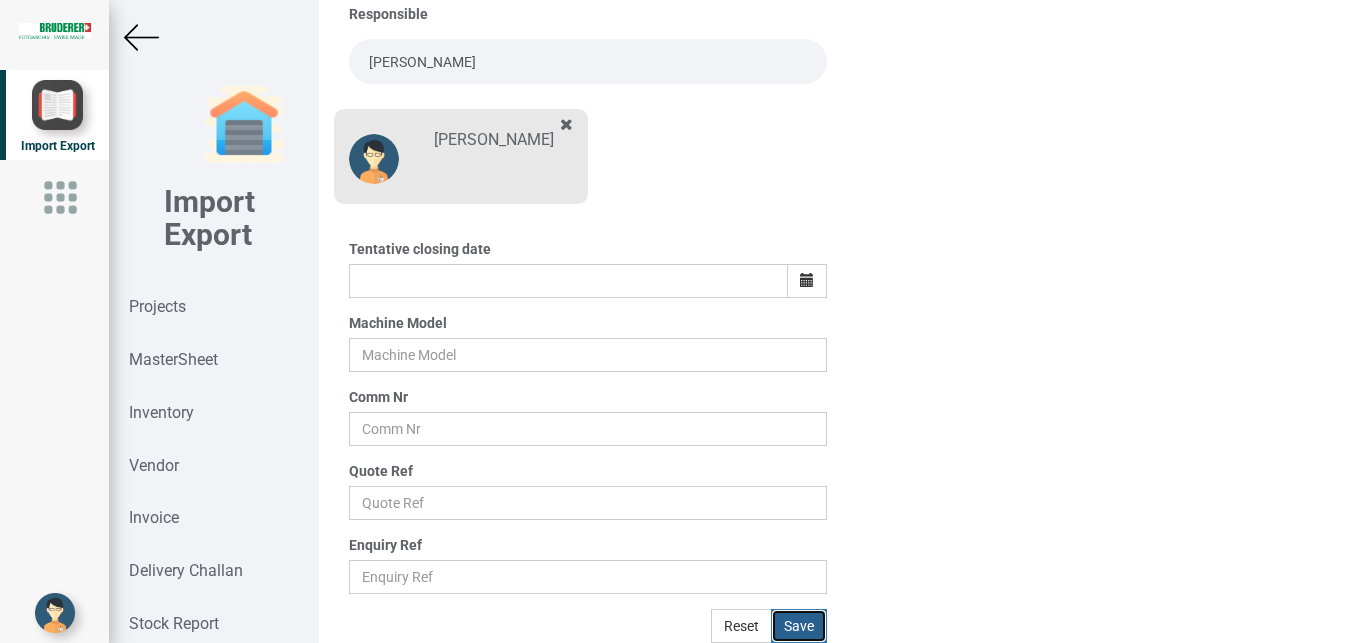 scroll, scrollTop: 245, scrollLeft: 0, axis: vertical 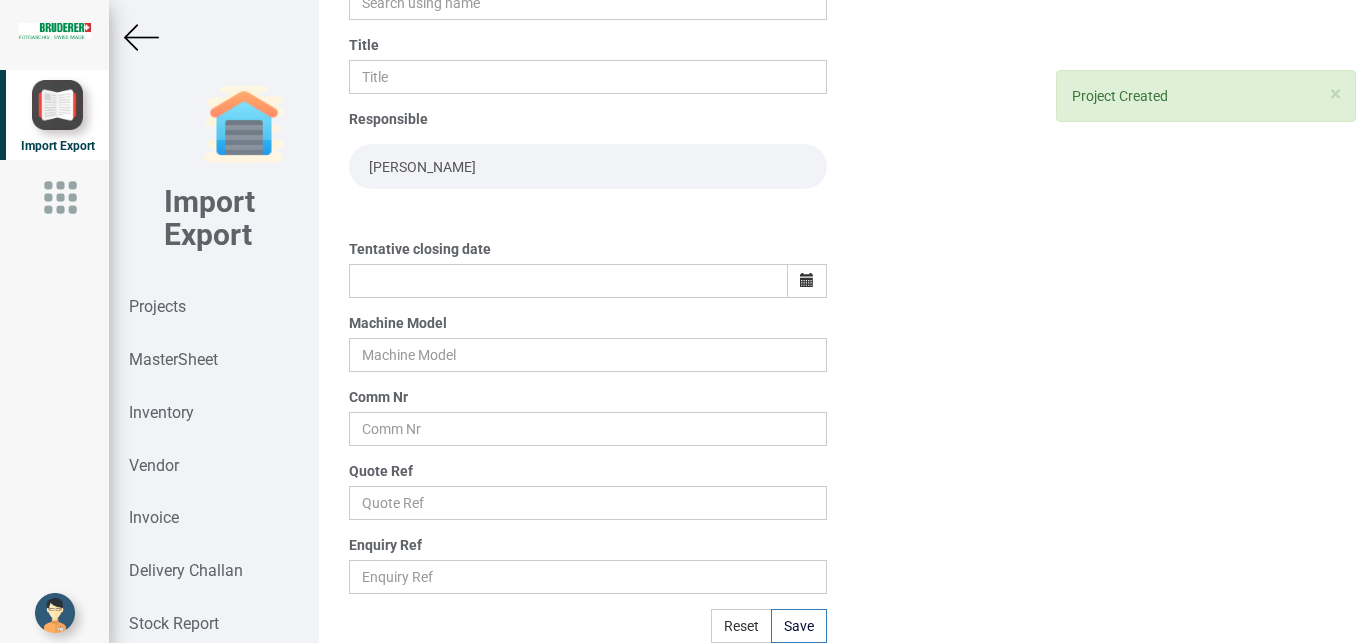 click at bounding box center (141, 37) 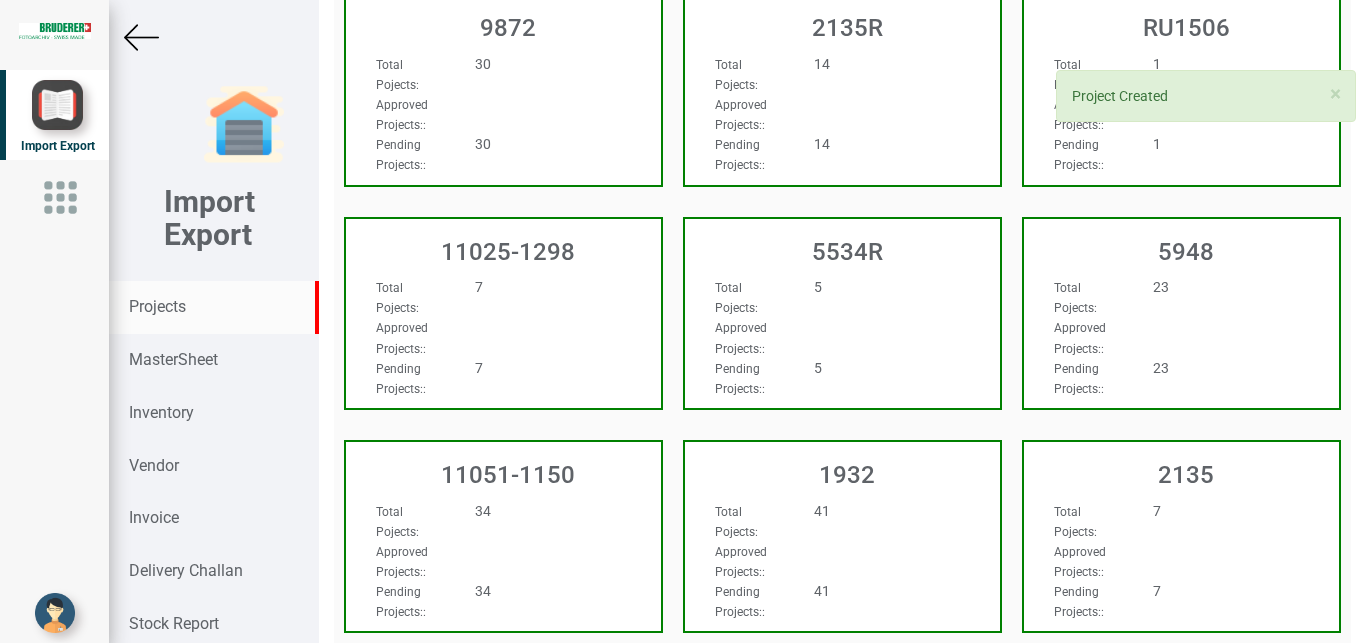 scroll, scrollTop: 0, scrollLeft: 0, axis: both 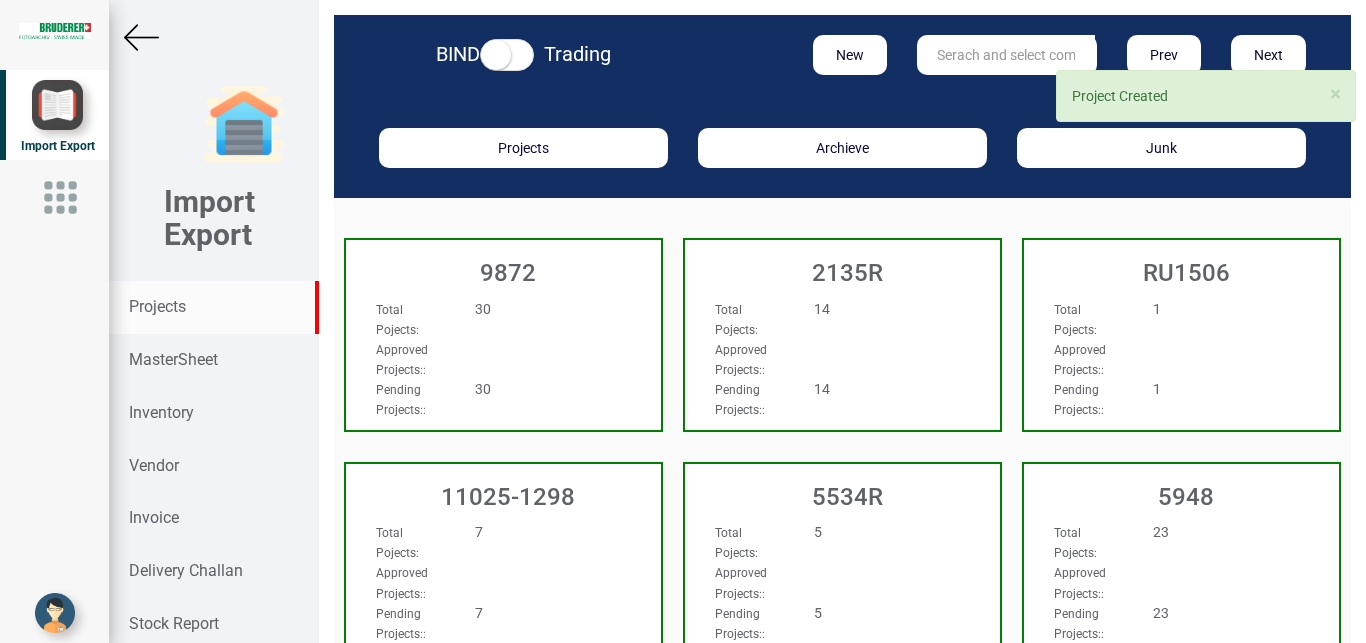 click at bounding box center [1006, 55] 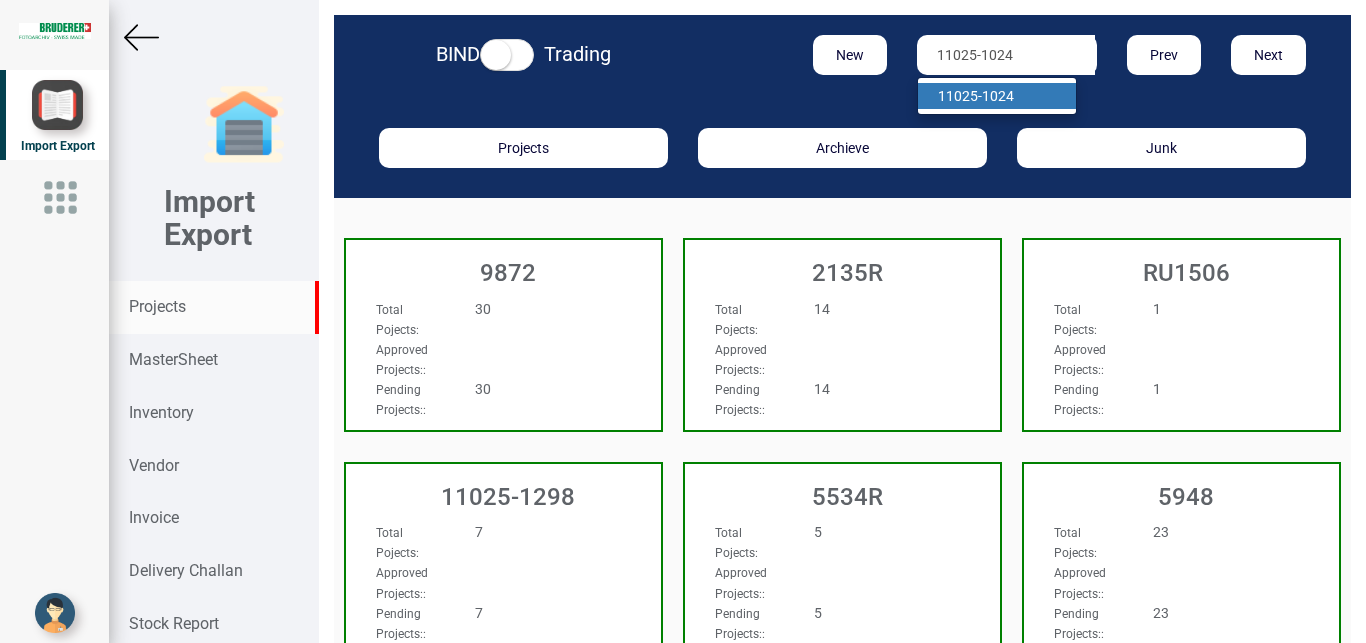 type on "11025-1024" 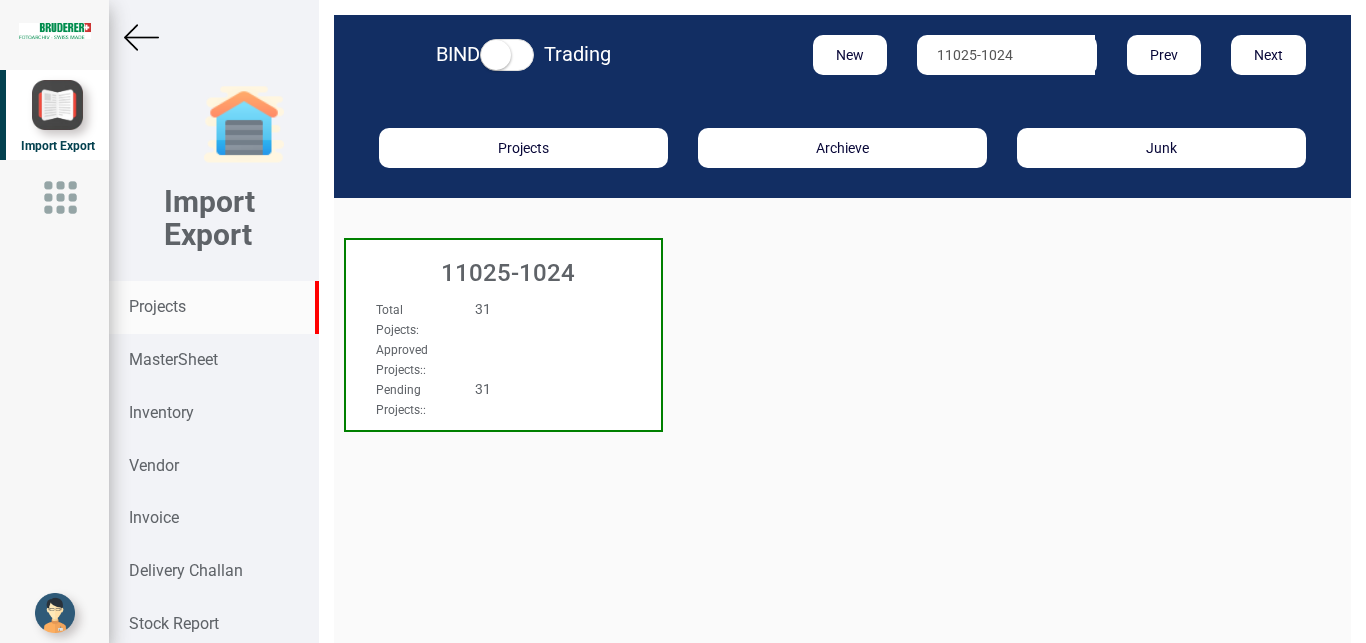 click on "31" at bounding box center [529, 309] 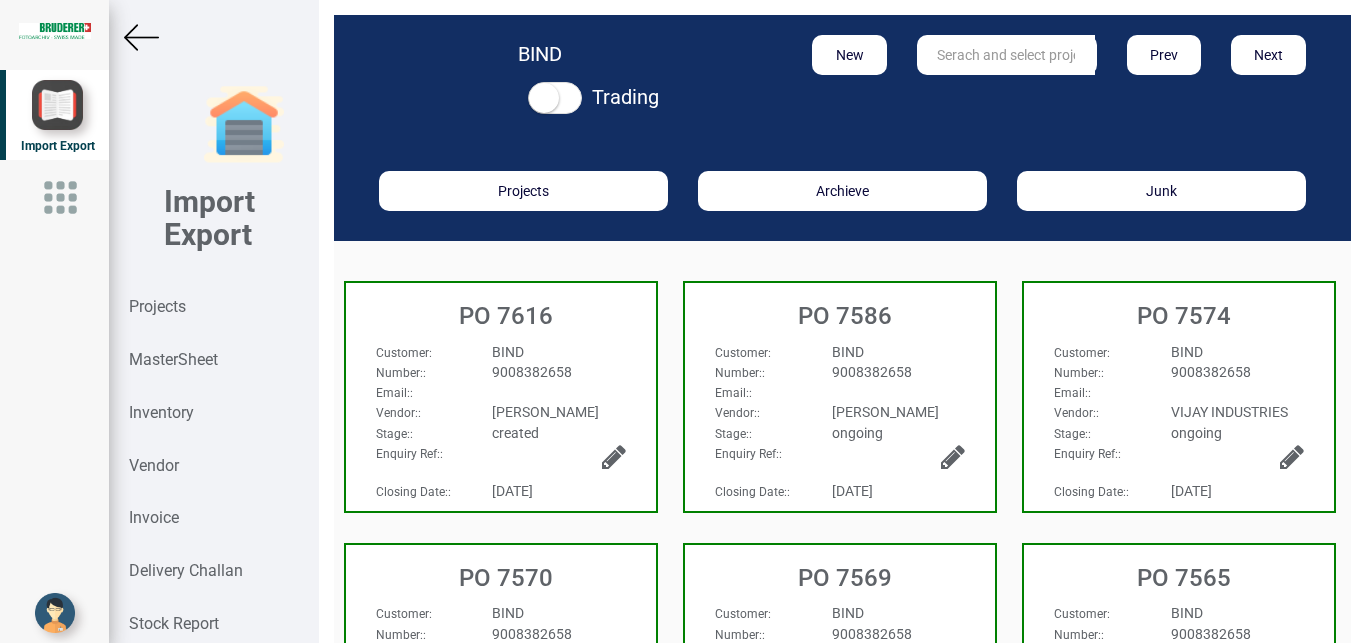 click on "BIND" at bounding box center [558, 352] 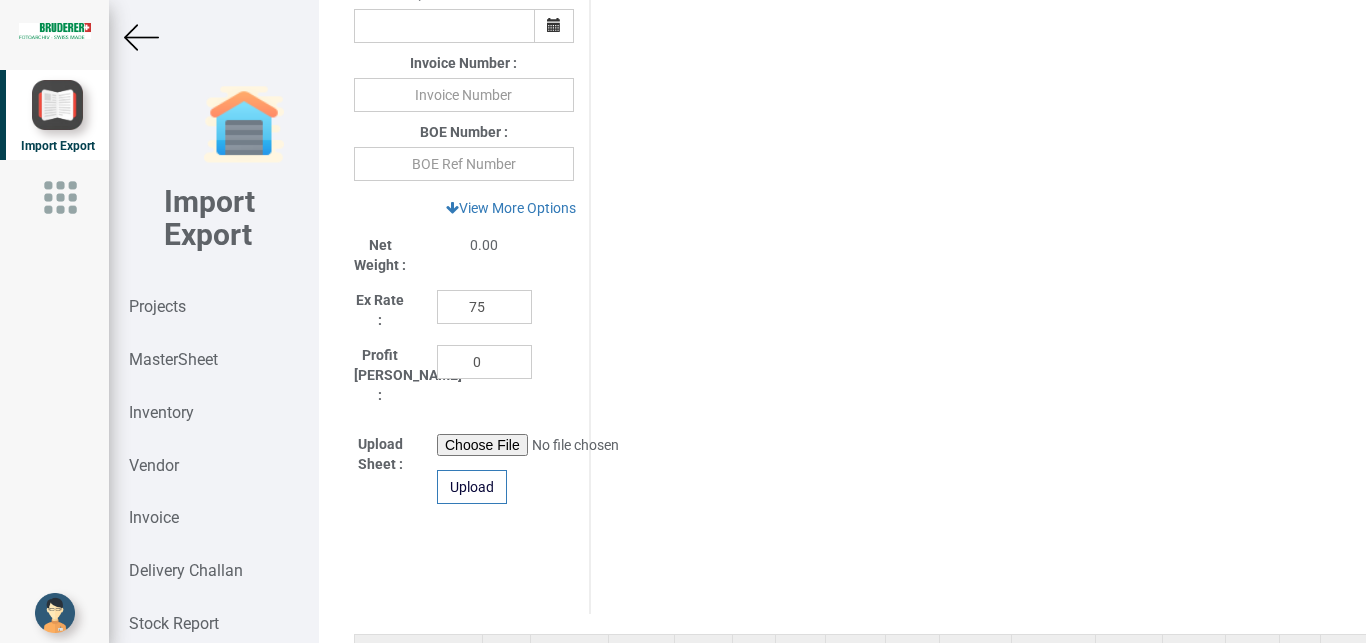 scroll, scrollTop: 1124, scrollLeft: 0, axis: vertical 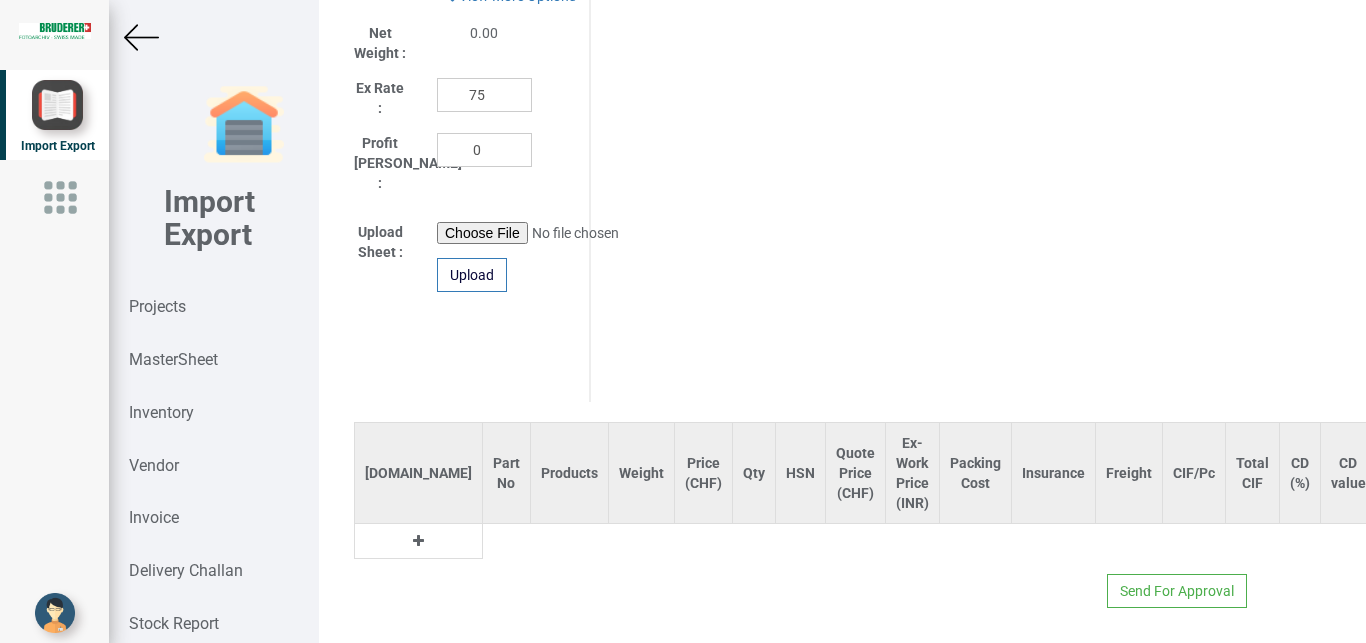 click at bounding box center [418, 541] 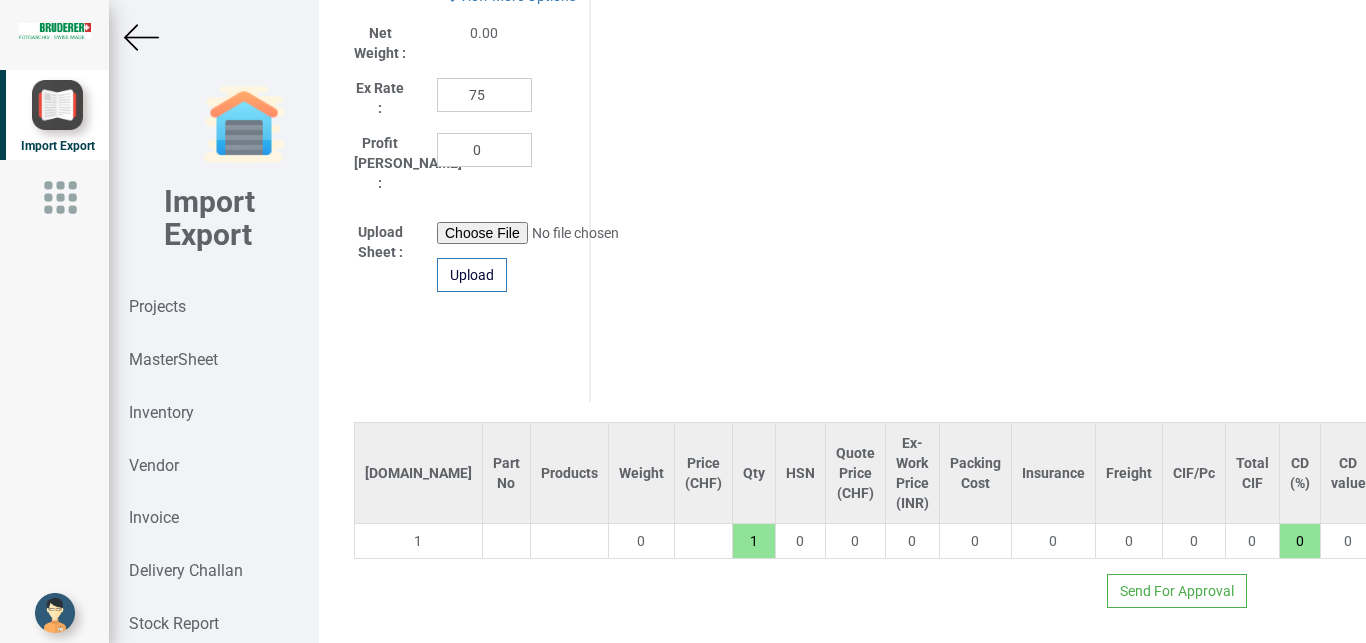 click at bounding box center (506, 541) 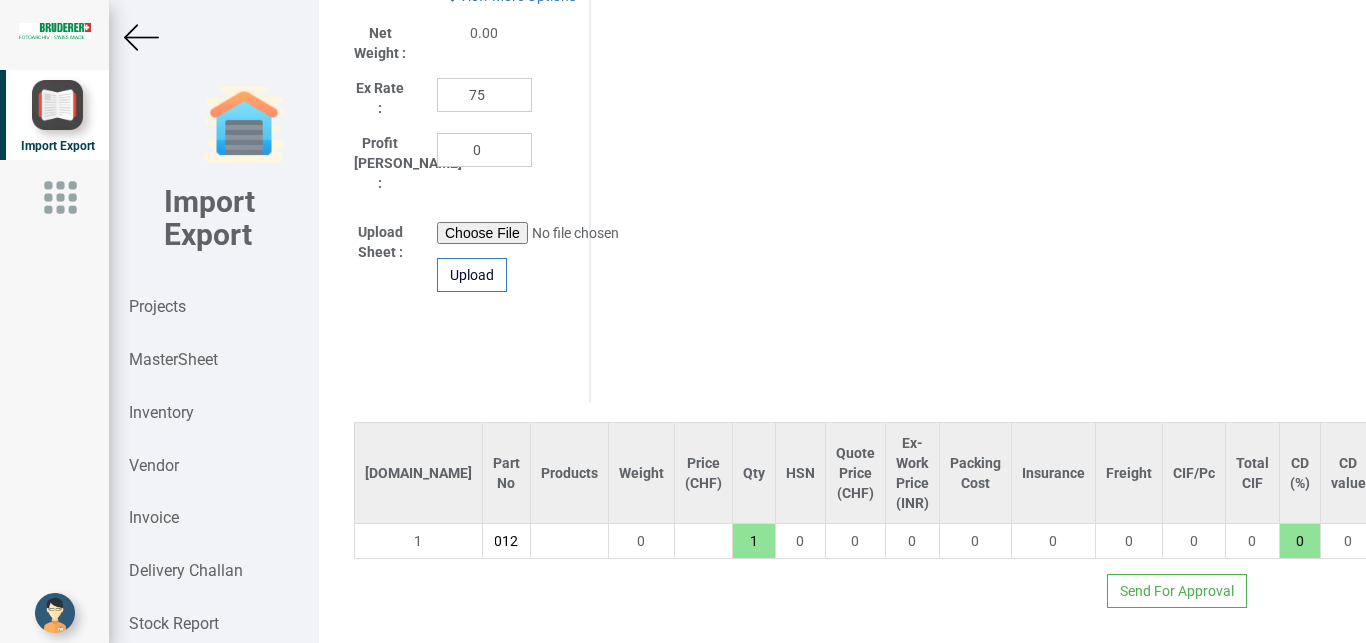 scroll, scrollTop: 0, scrollLeft: 17, axis: horizontal 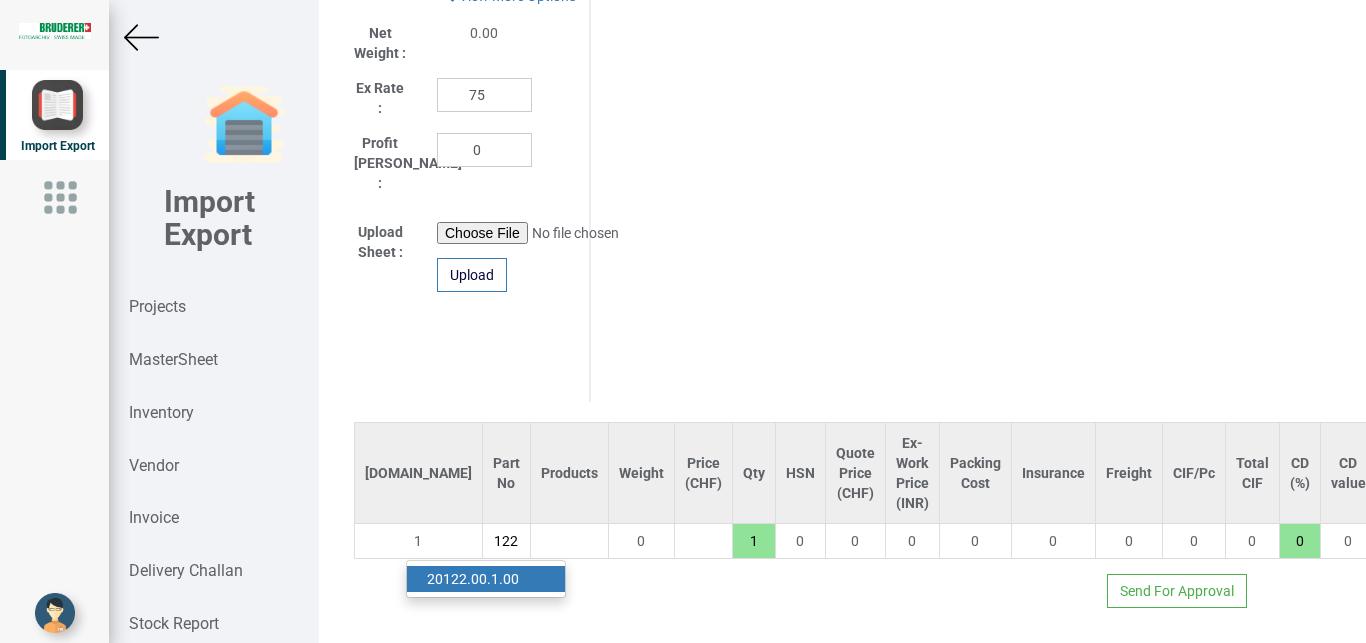 type on "20122" 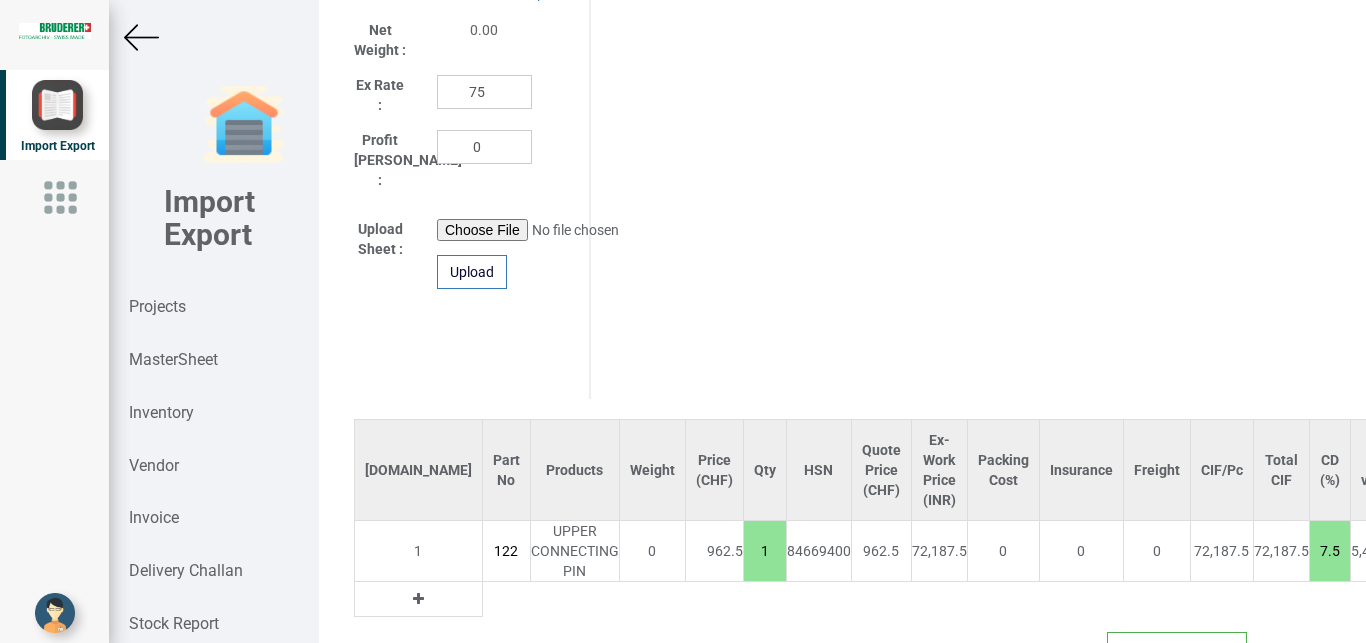scroll, scrollTop: 0, scrollLeft: 67, axis: horizontal 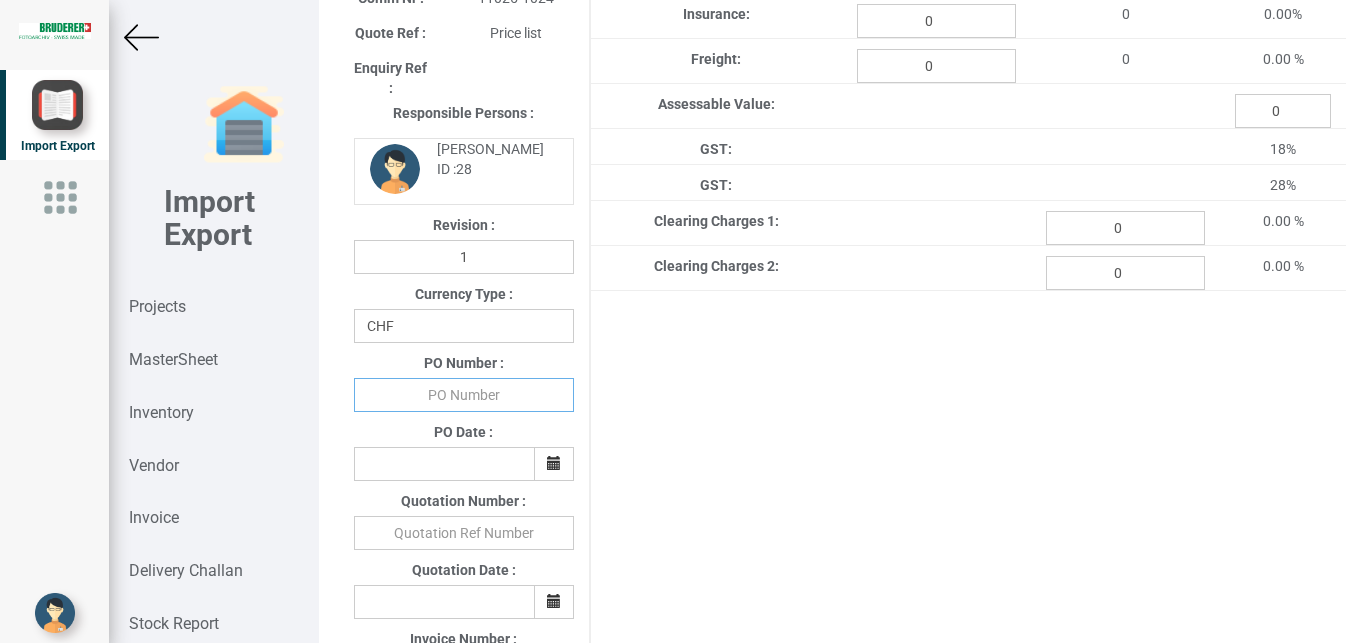 click at bounding box center [464, 395] 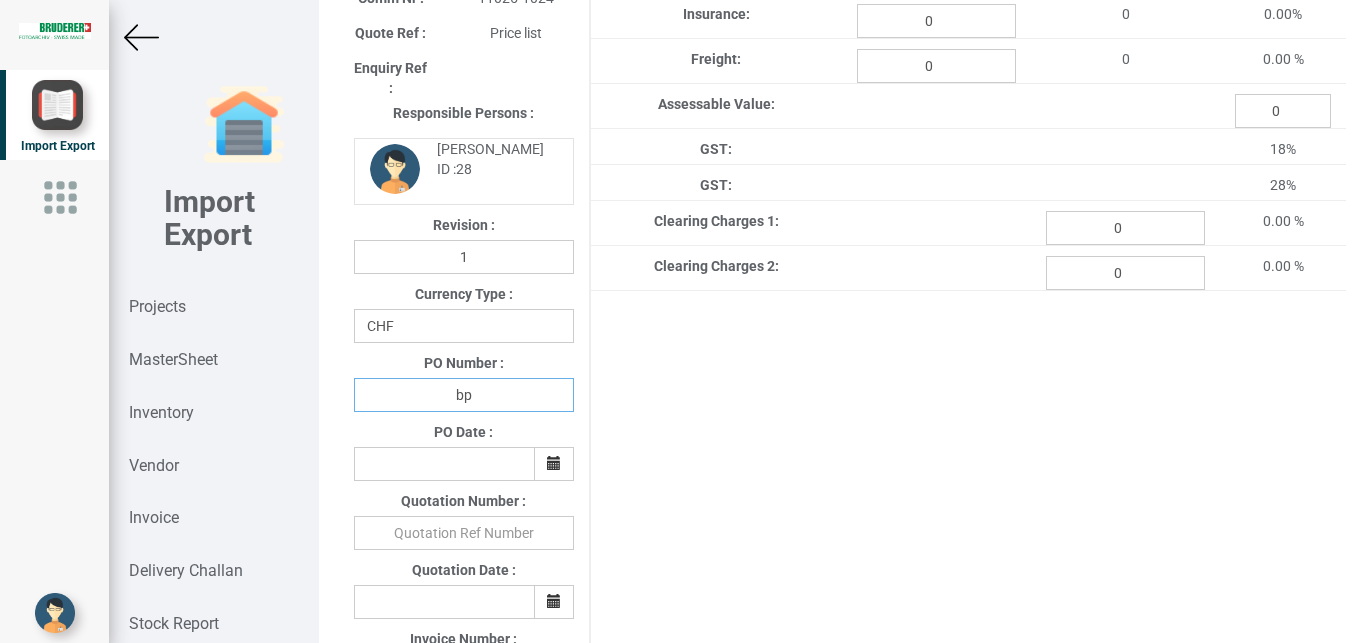 type on "b" 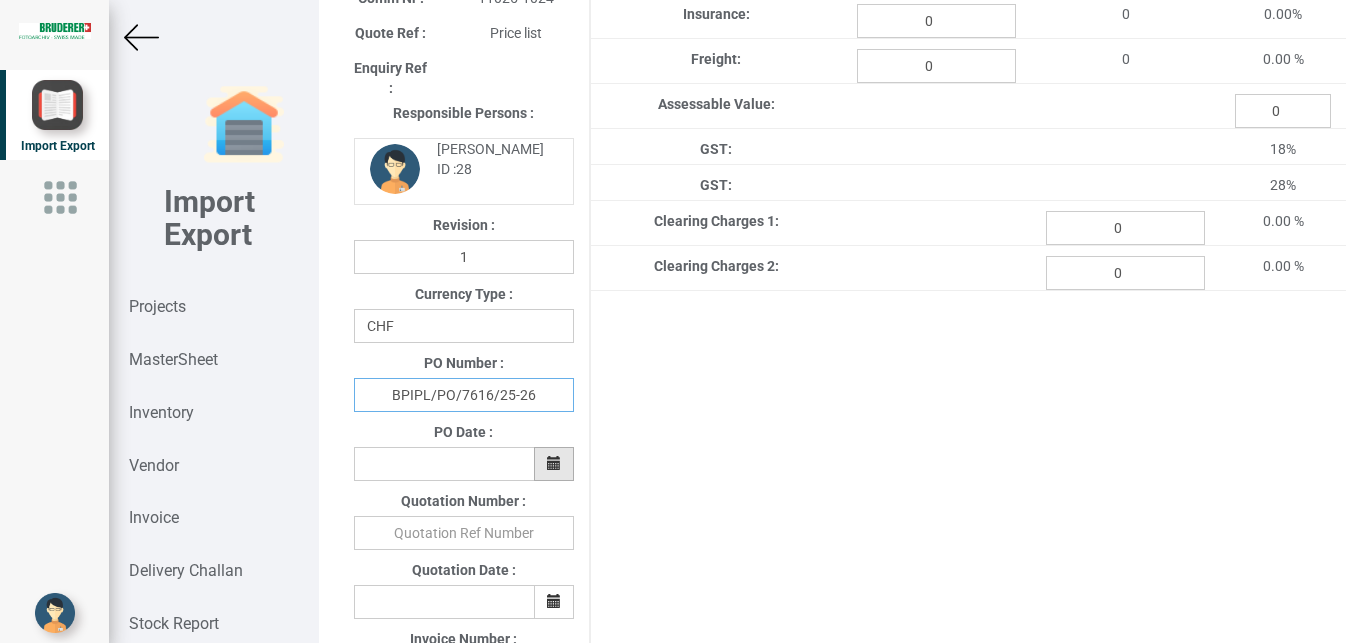 type on "BPIPL/PO/7616/25-26" 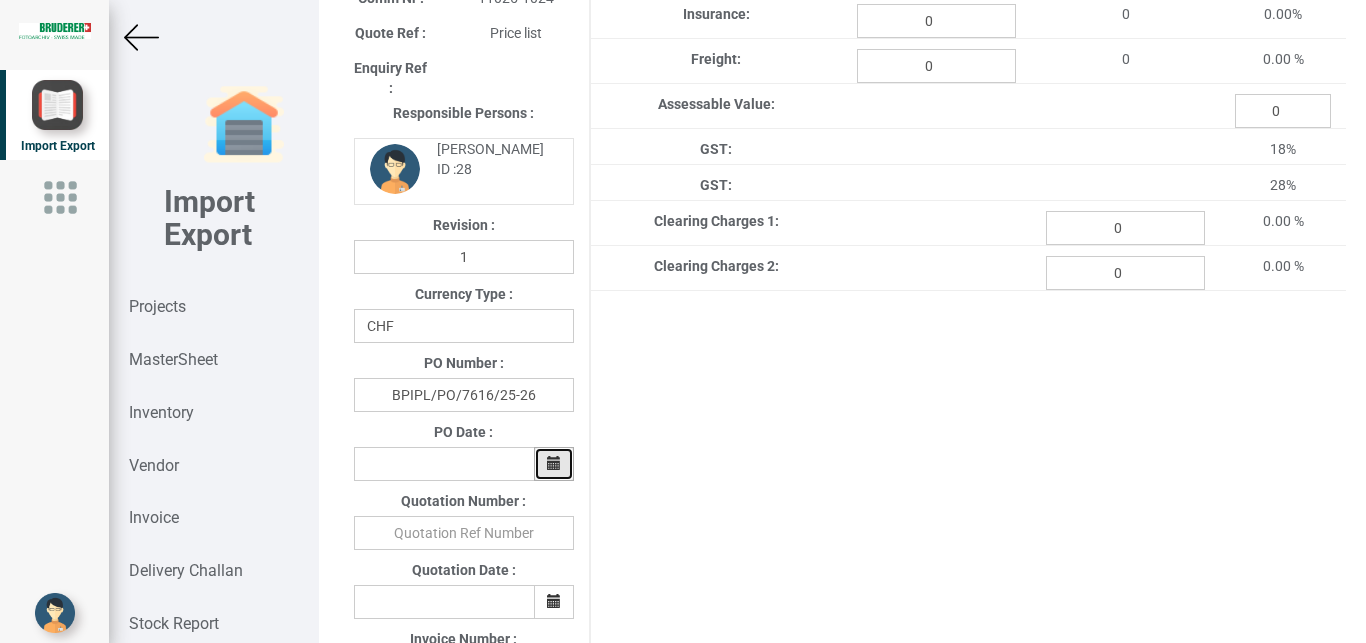 click at bounding box center [554, 463] 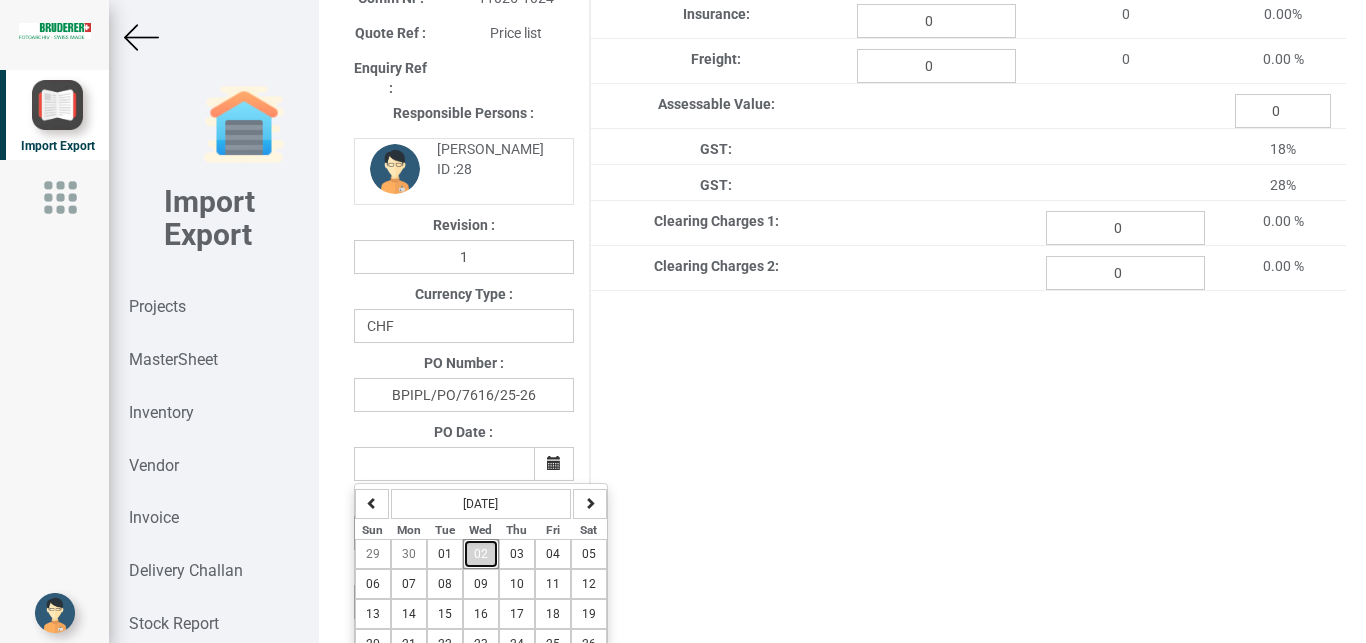 click on "02" at bounding box center (481, 554) 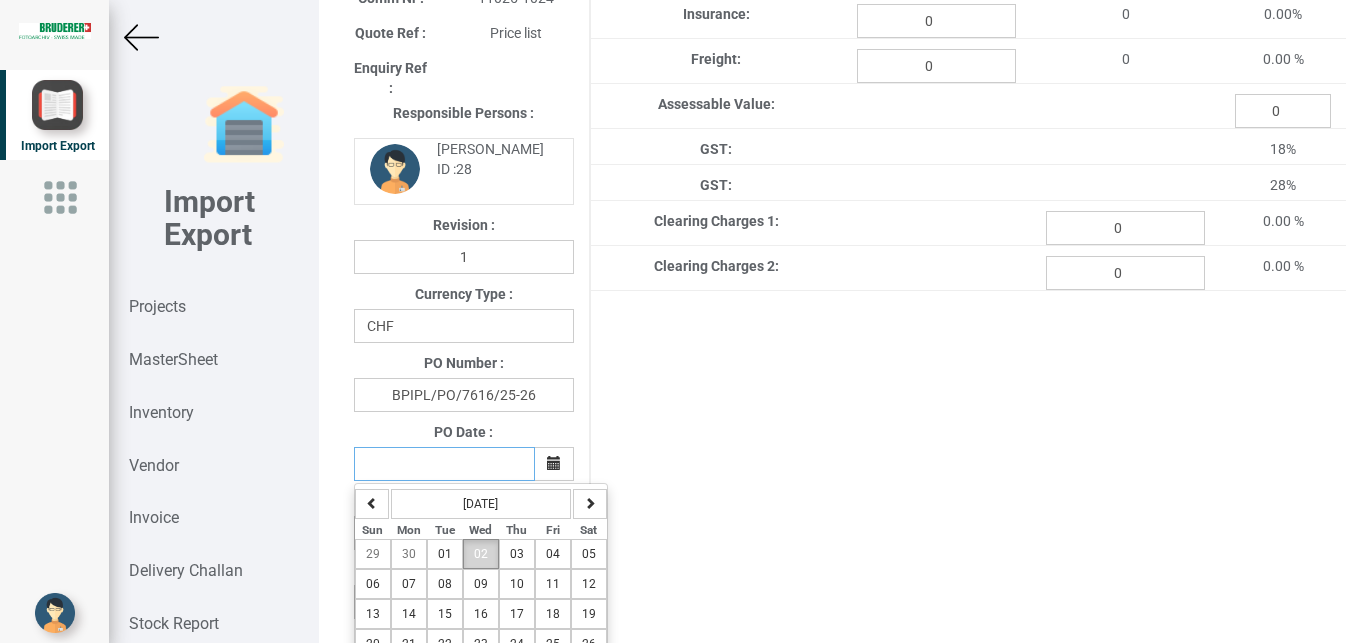 type on "[DATE]" 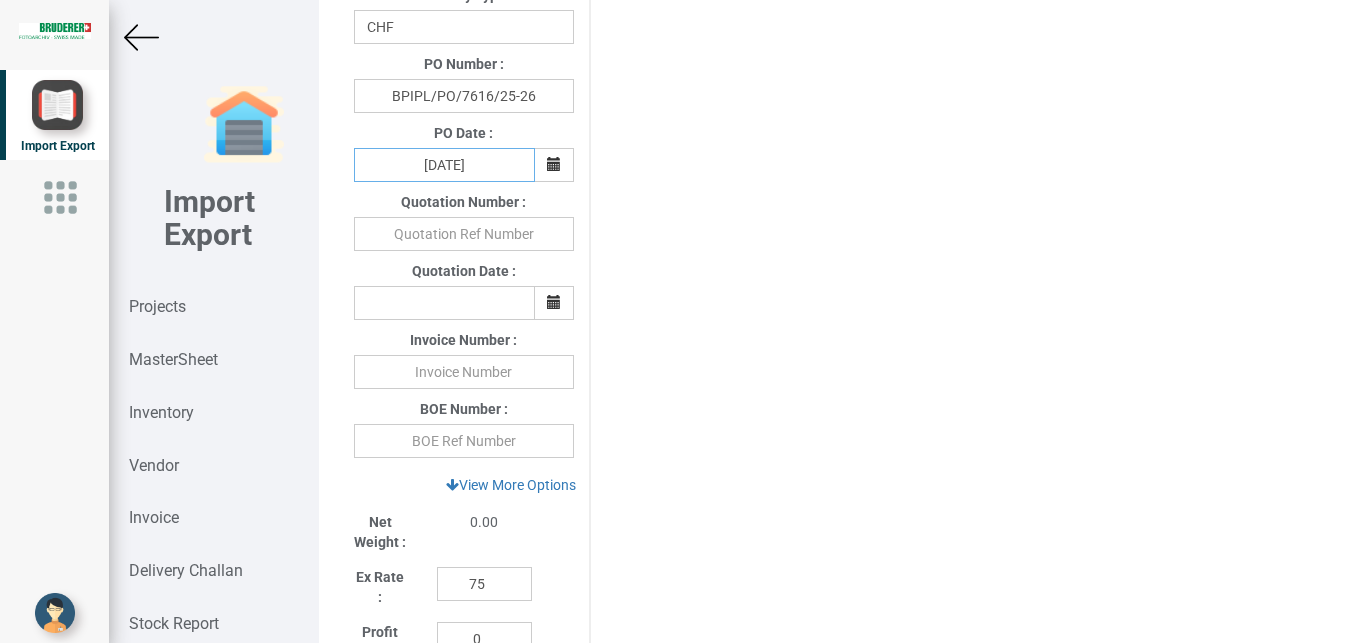 scroll, scrollTop: 644, scrollLeft: 0, axis: vertical 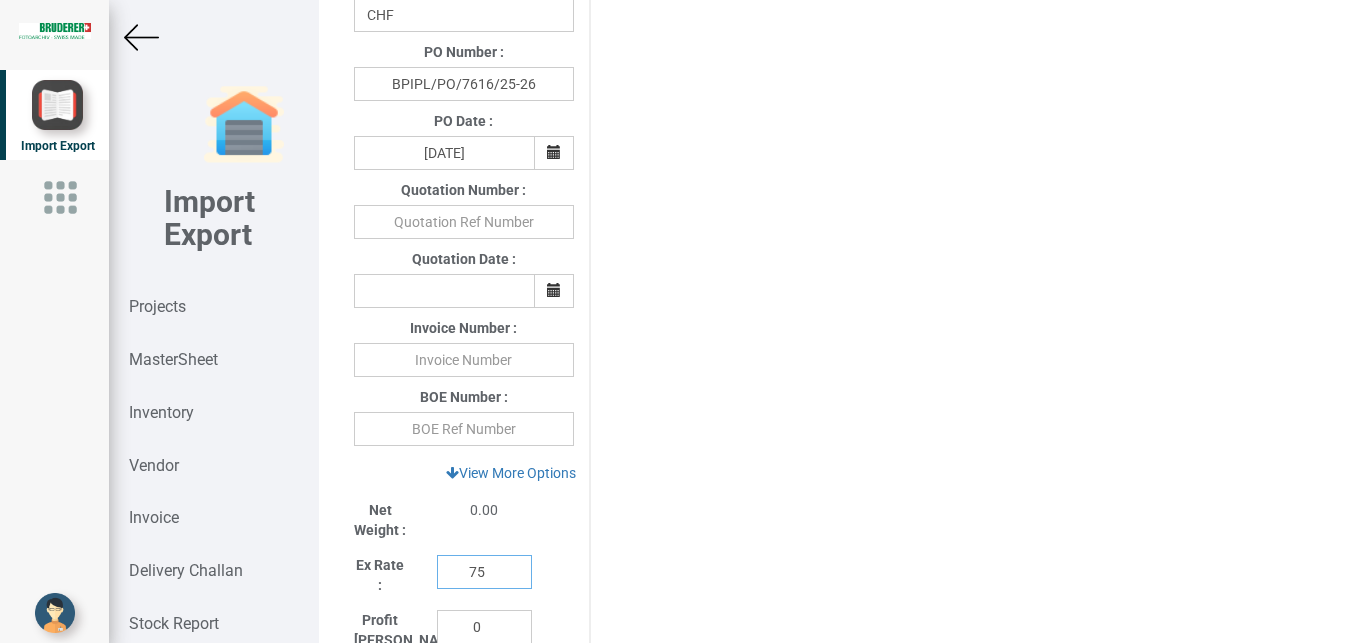 drag, startPoint x: 487, startPoint y: 570, endPoint x: 338, endPoint y: 579, distance: 149.27156 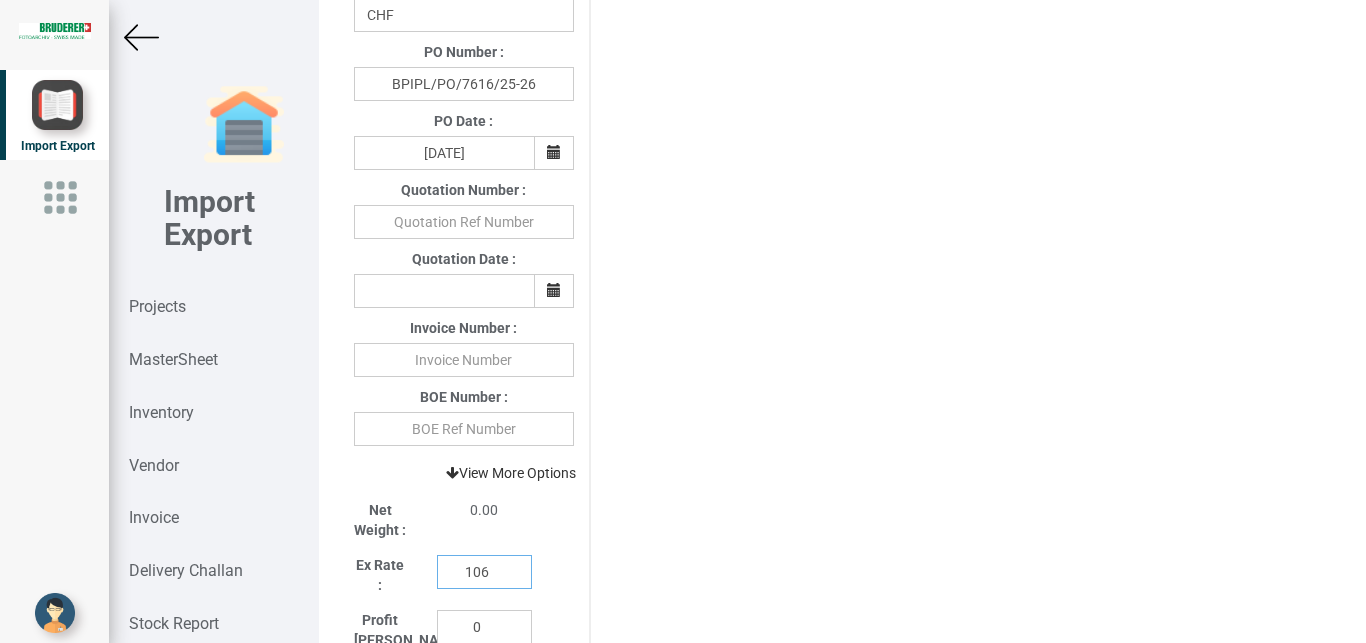 type on "106" 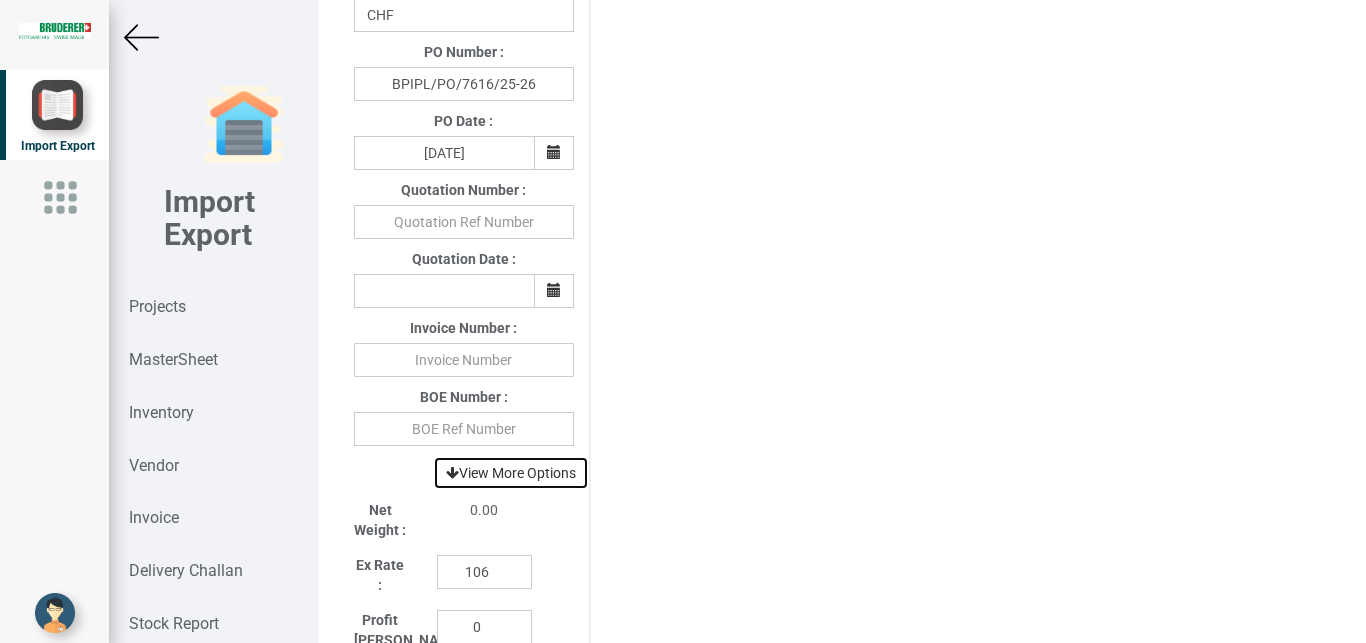 click on "View More Options" at bounding box center [511, 473] 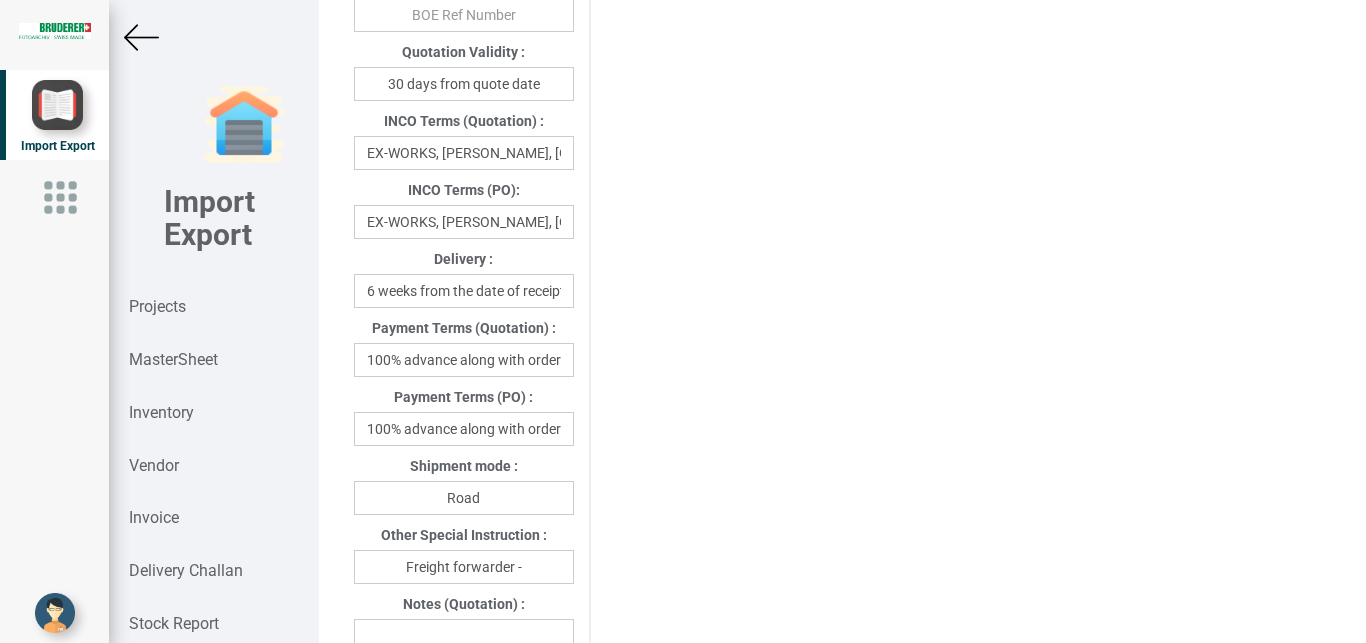 scroll, scrollTop: 1062, scrollLeft: 0, axis: vertical 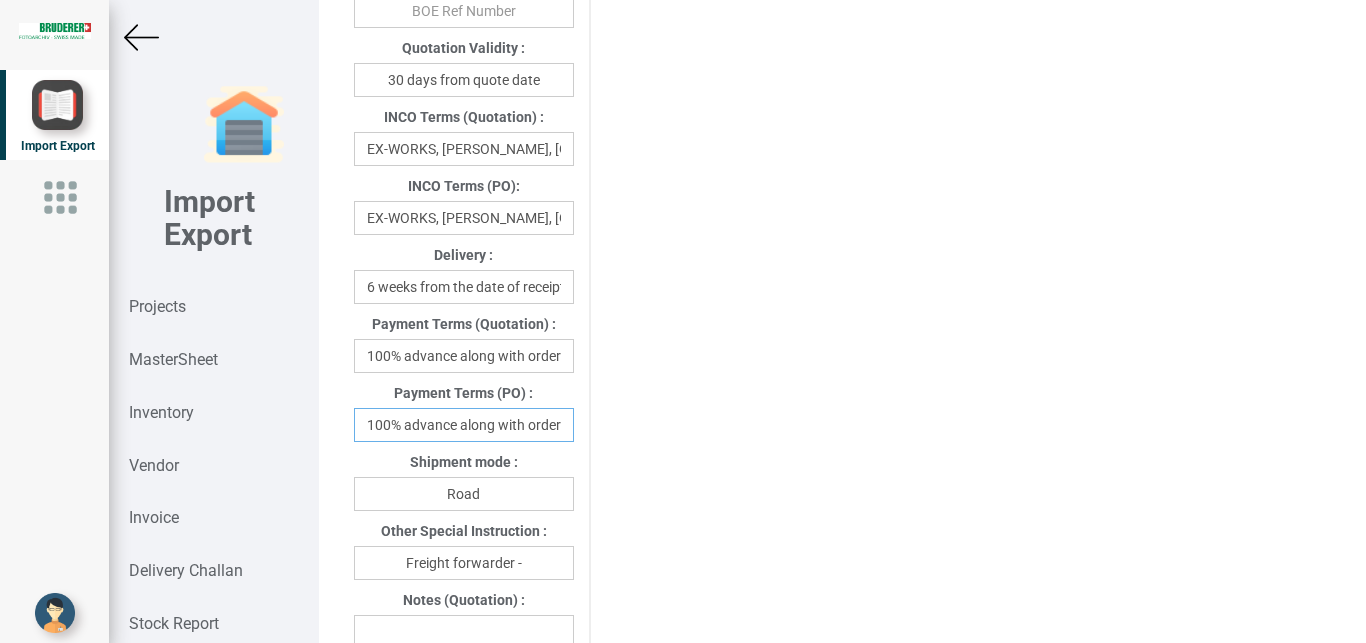 drag, startPoint x: 365, startPoint y: 428, endPoint x: 670, endPoint y: 428, distance: 305 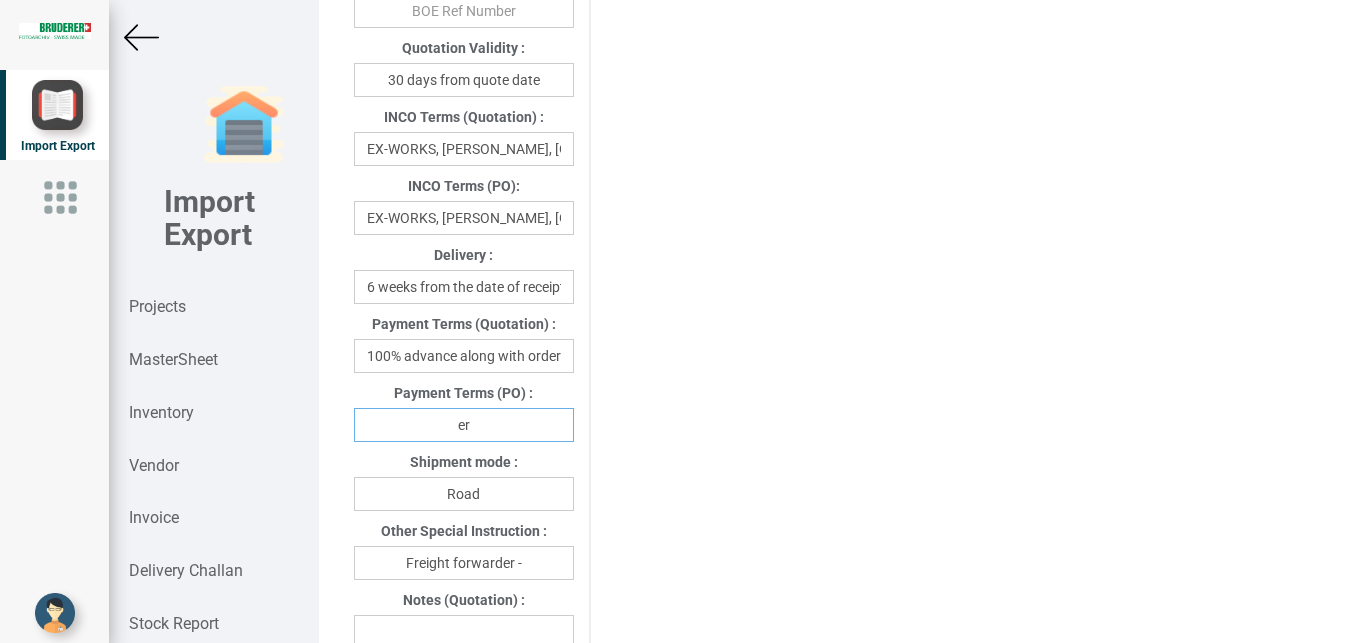 drag, startPoint x: 496, startPoint y: 422, endPoint x: 180, endPoint y: 429, distance: 316.0775 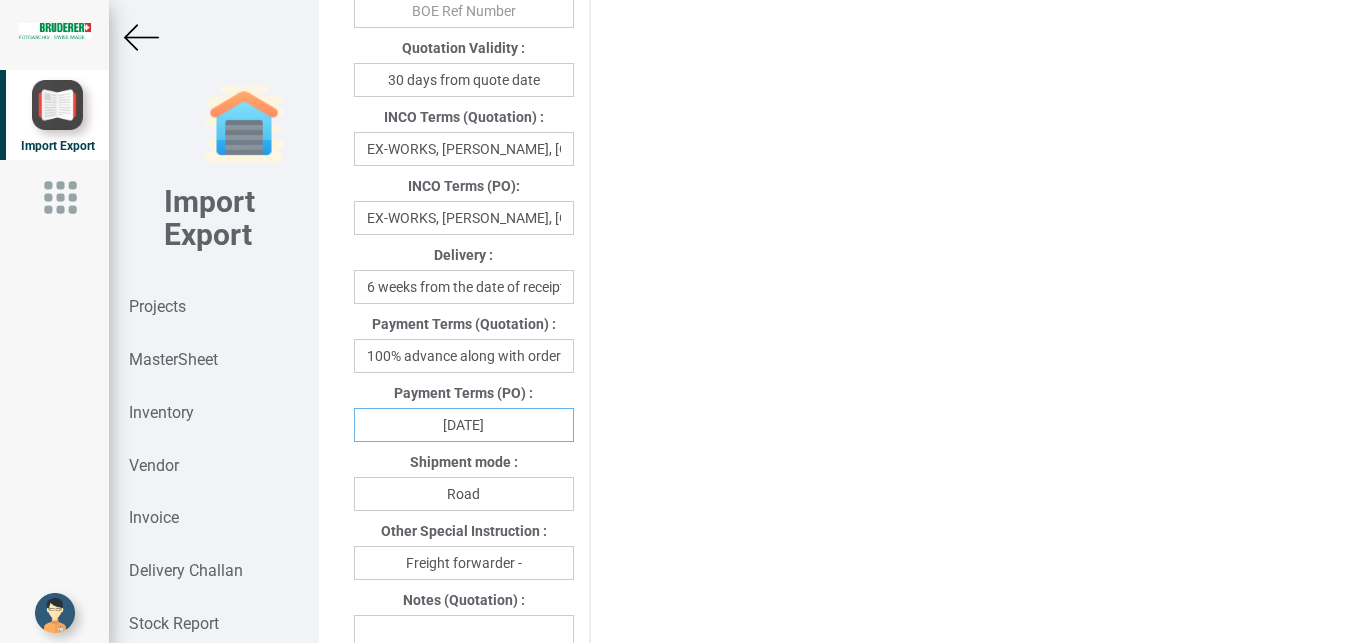 type on "[DATE]" 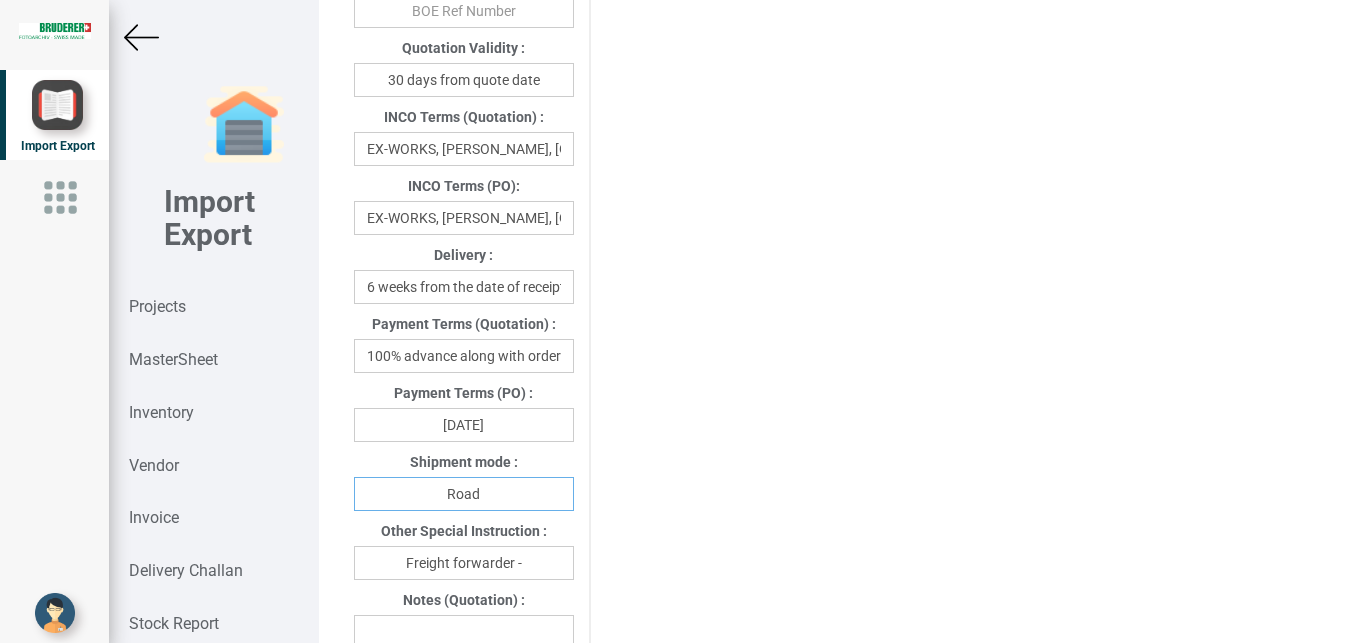 drag, startPoint x: 491, startPoint y: 503, endPoint x: 361, endPoint y: 497, distance: 130.13838 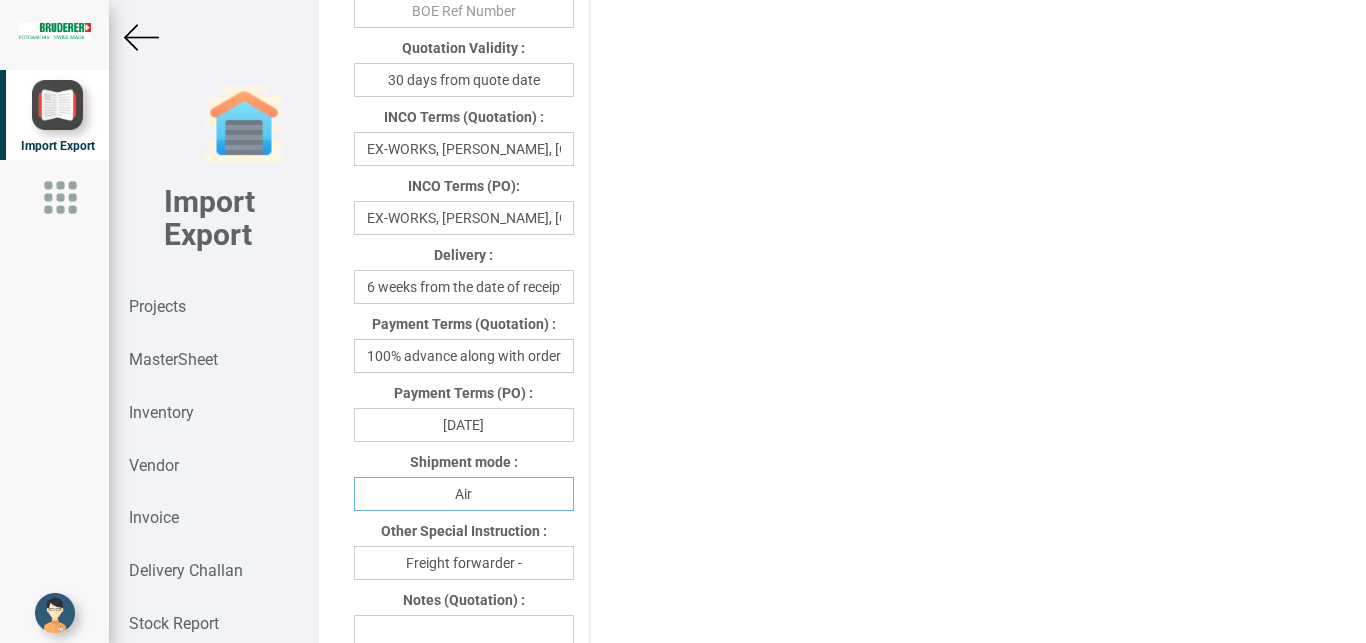 type on "Air" 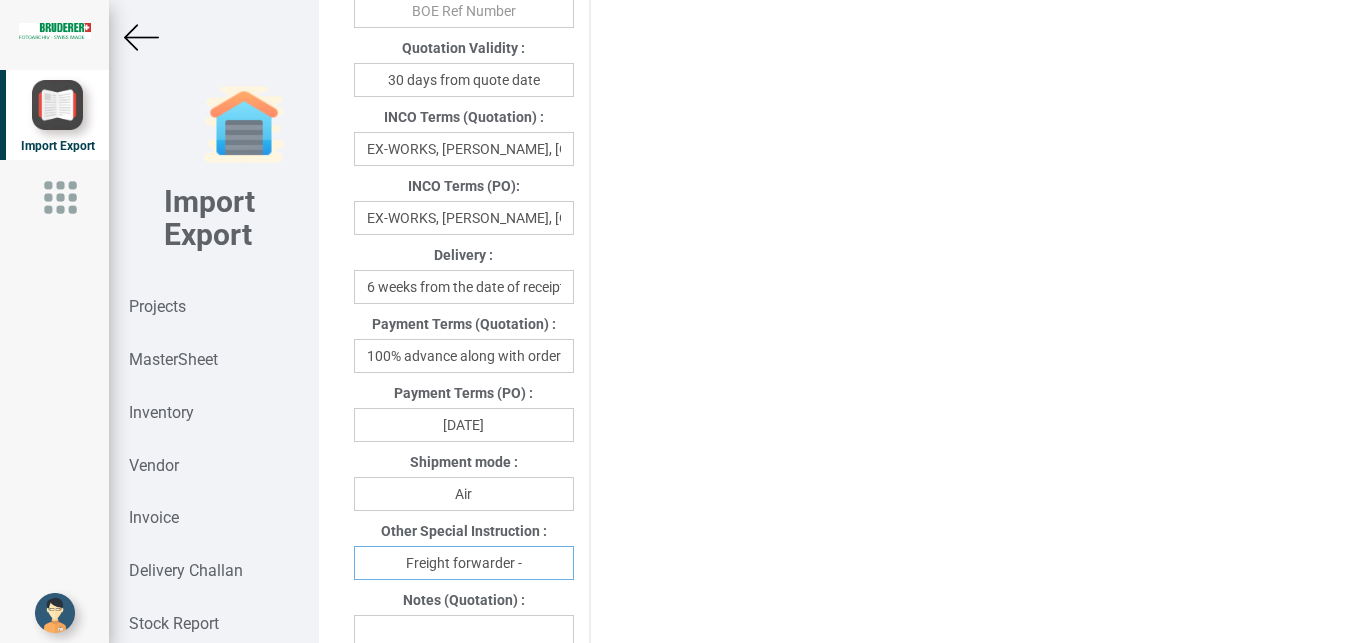 click on "Freight forwarder -" at bounding box center (464, 563) 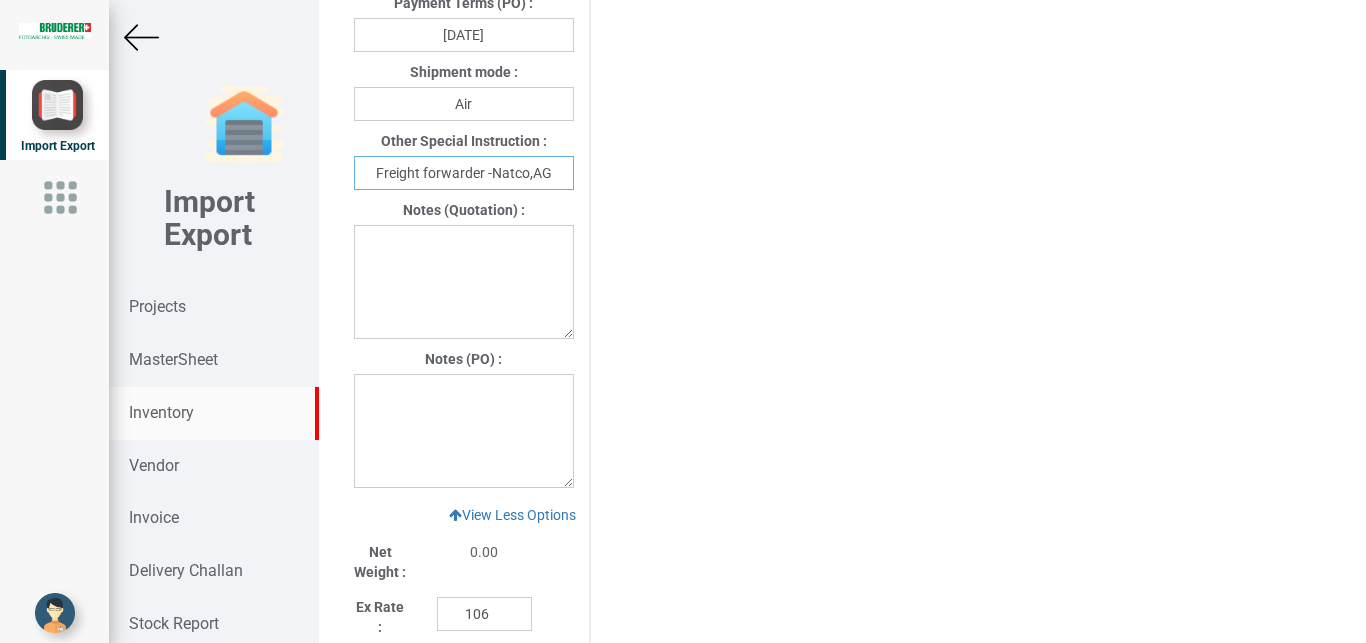 scroll, scrollTop: 1429, scrollLeft: 0, axis: vertical 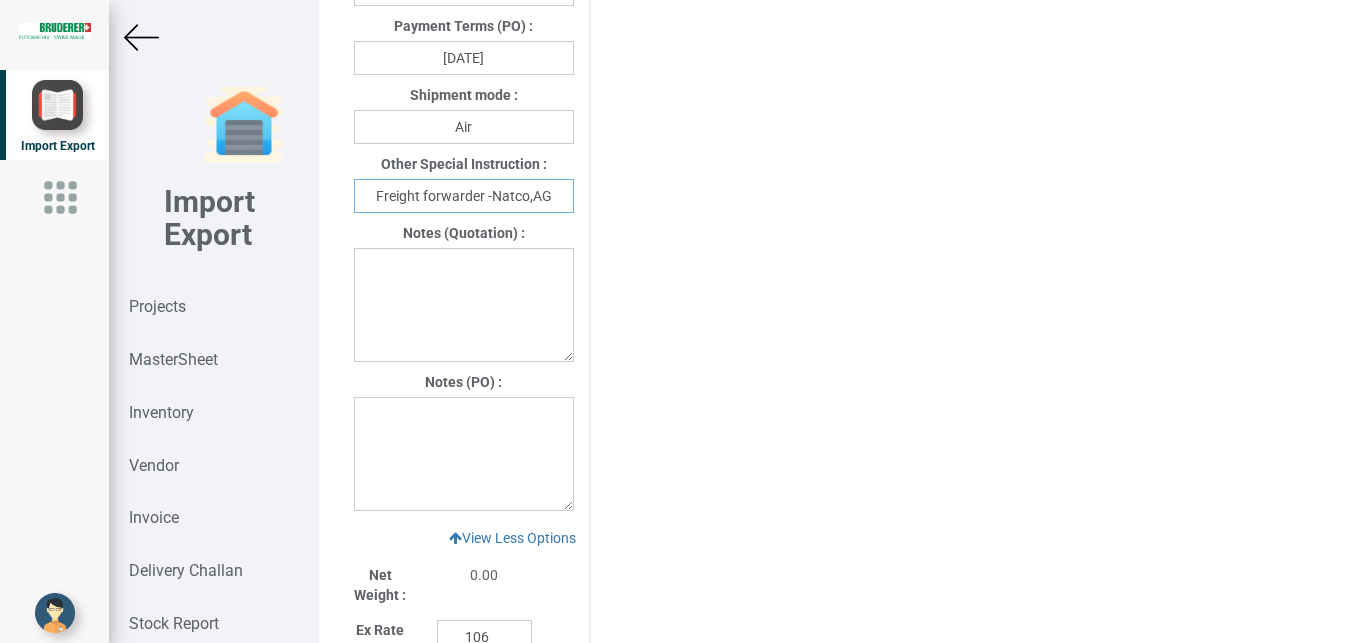 type on "Freight forwarder -Natco,AG" 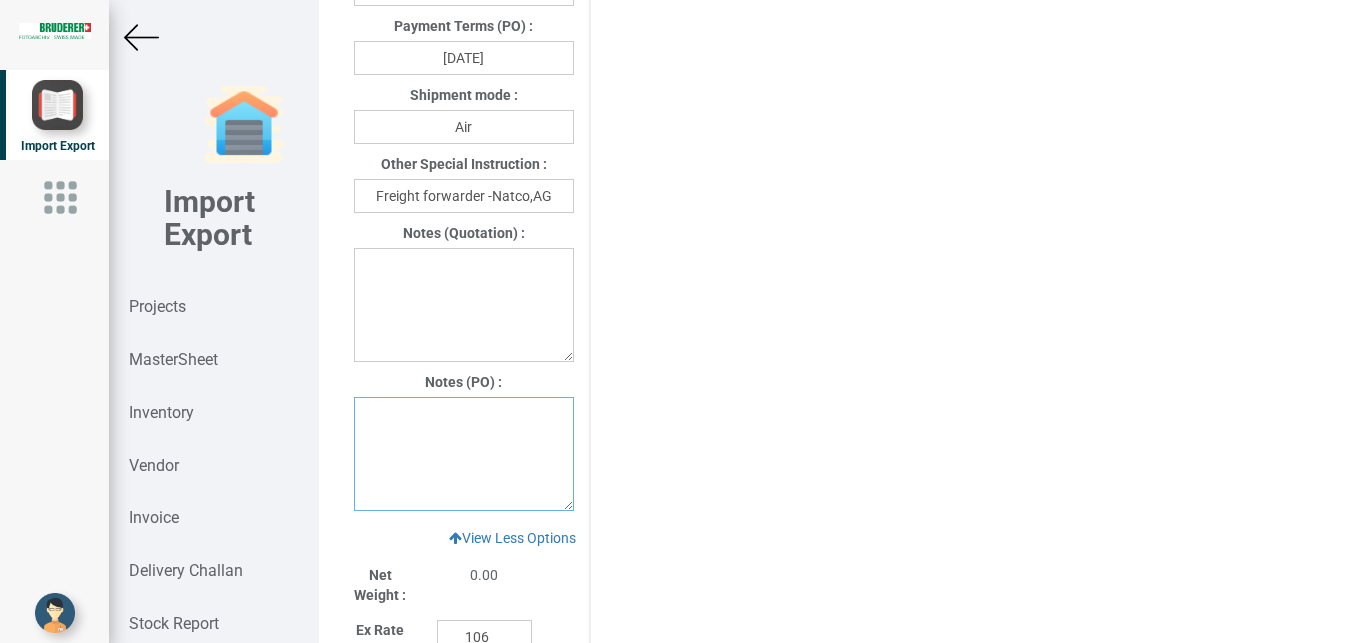 drag, startPoint x: 373, startPoint y: 438, endPoint x: 439, endPoint y: 423, distance: 67.68308 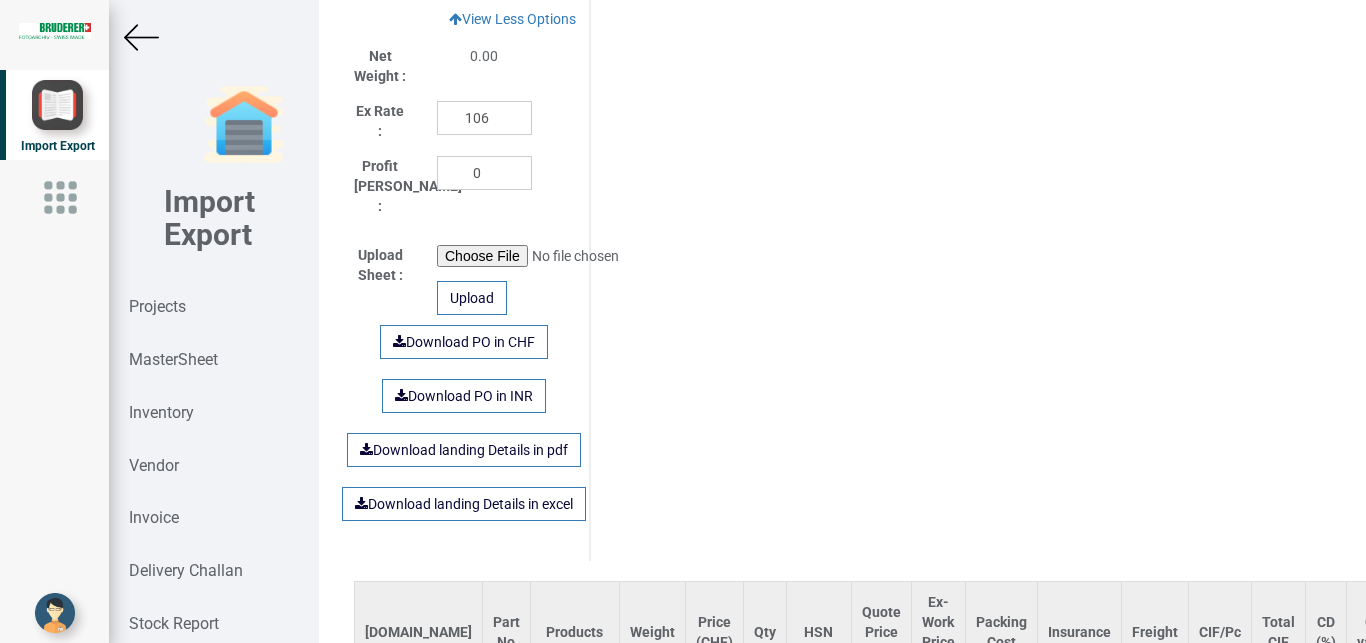 scroll, scrollTop: 1888, scrollLeft: 0, axis: vertical 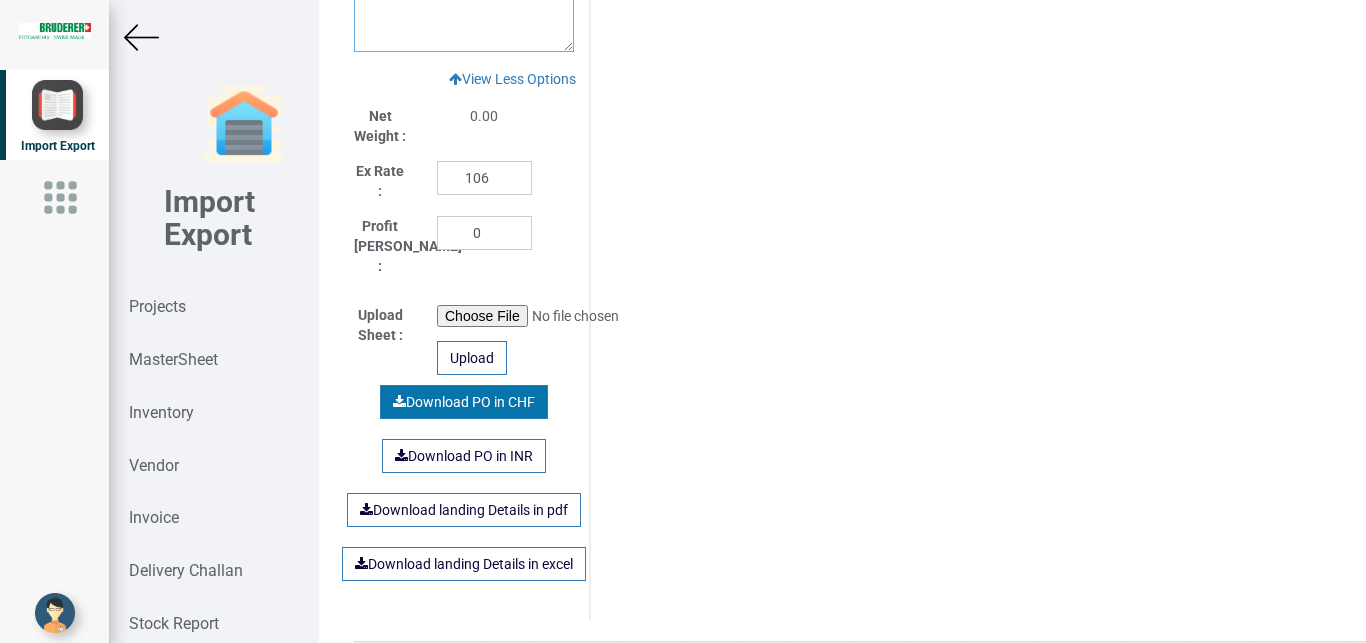 type on "1) Price is exclusive of packing and freight" 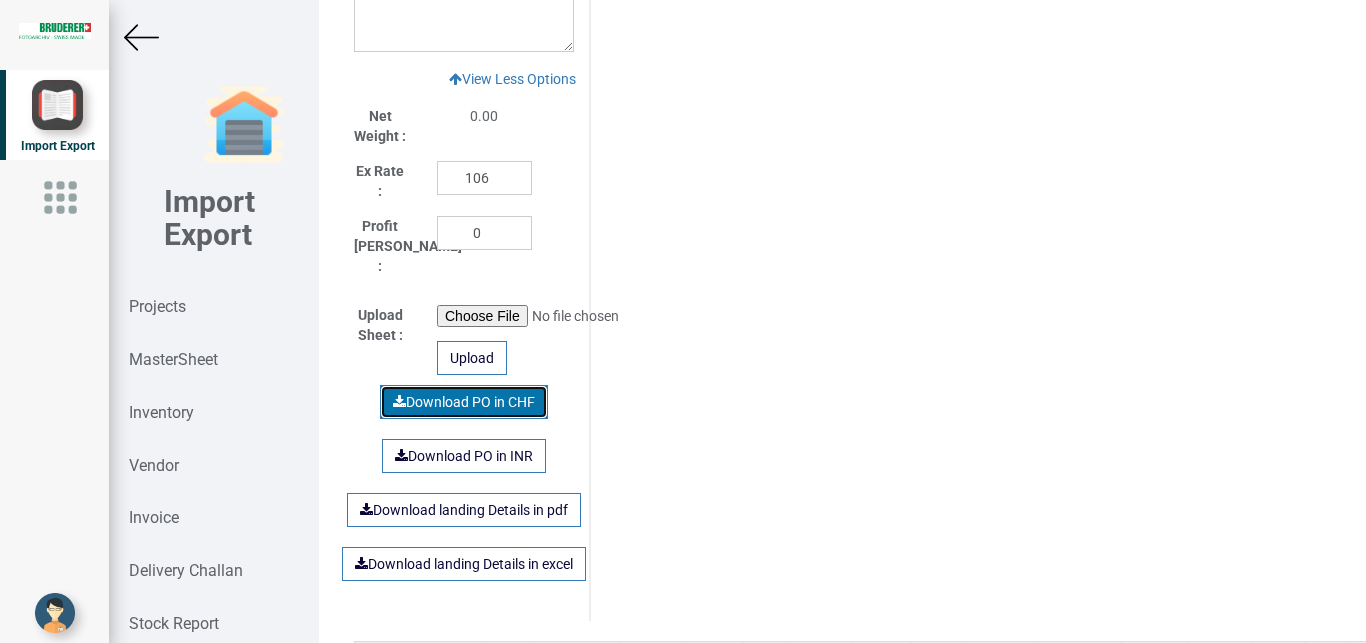 click on "Download PO in CHF" at bounding box center [464, 402] 